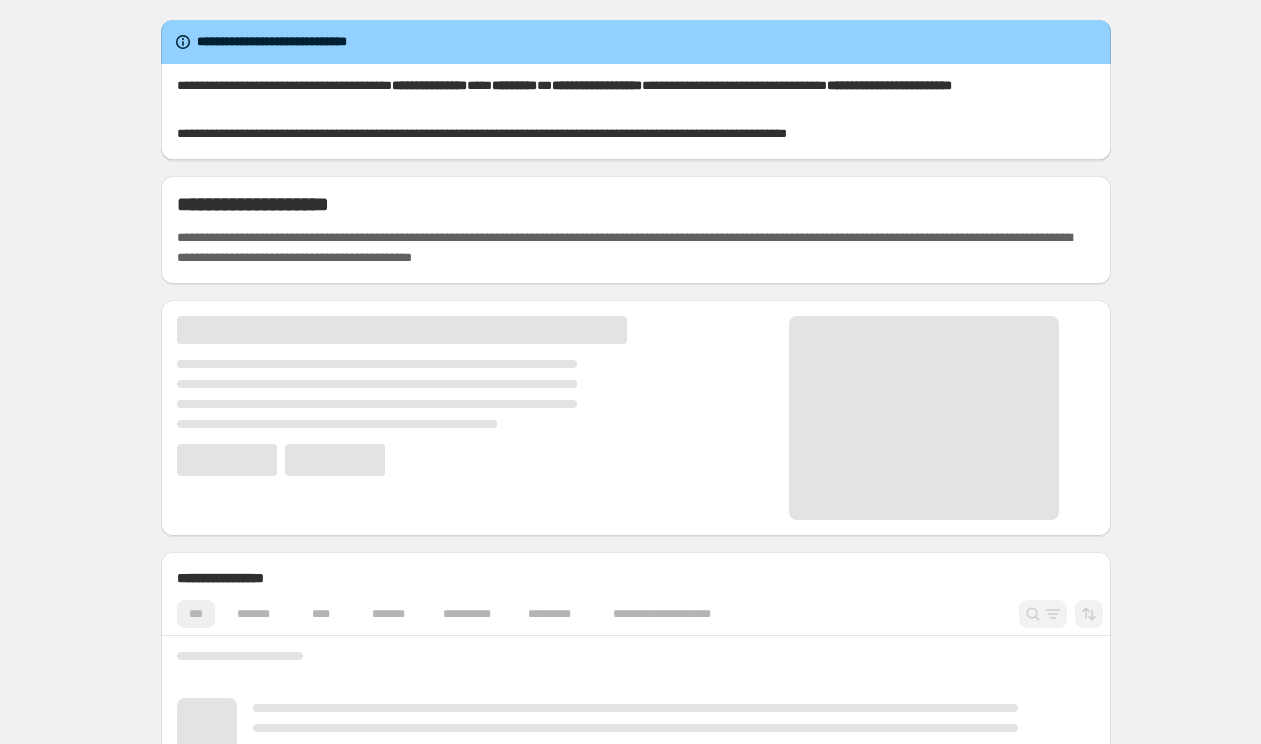 scroll, scrollTop: 0, scrollLeft: 0, axis: both 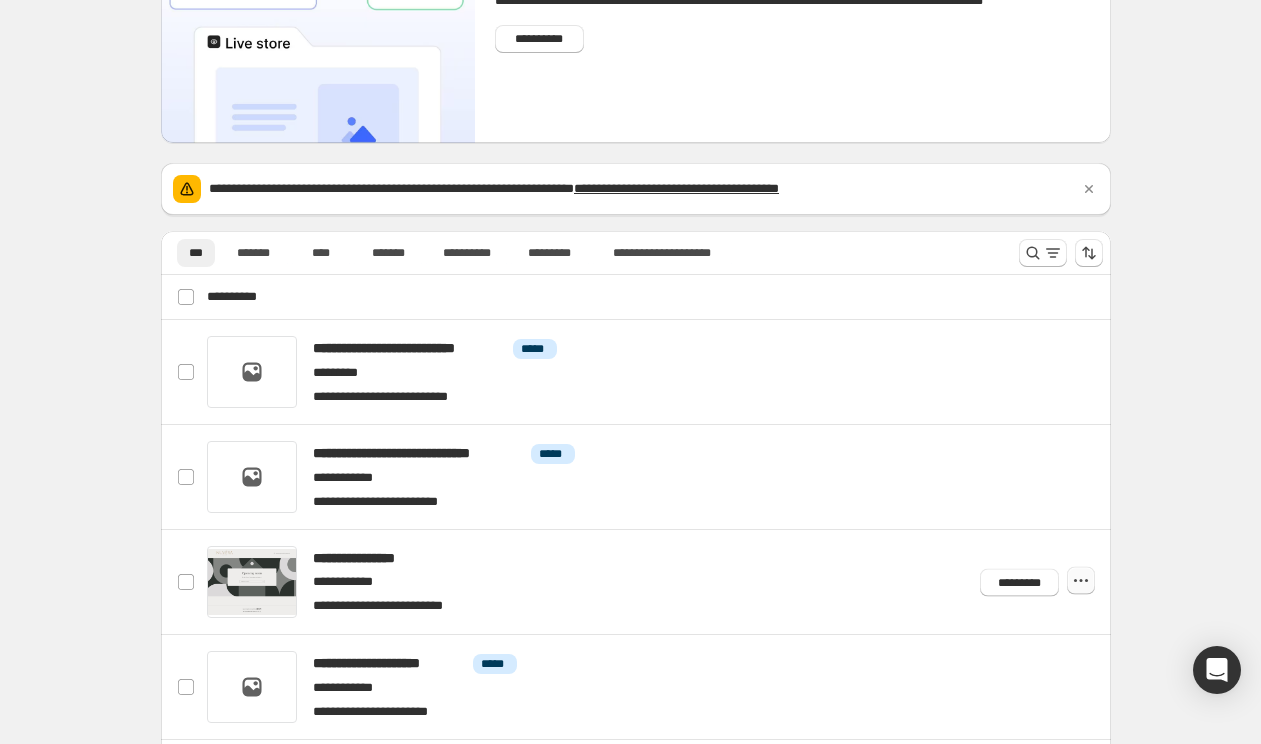 click 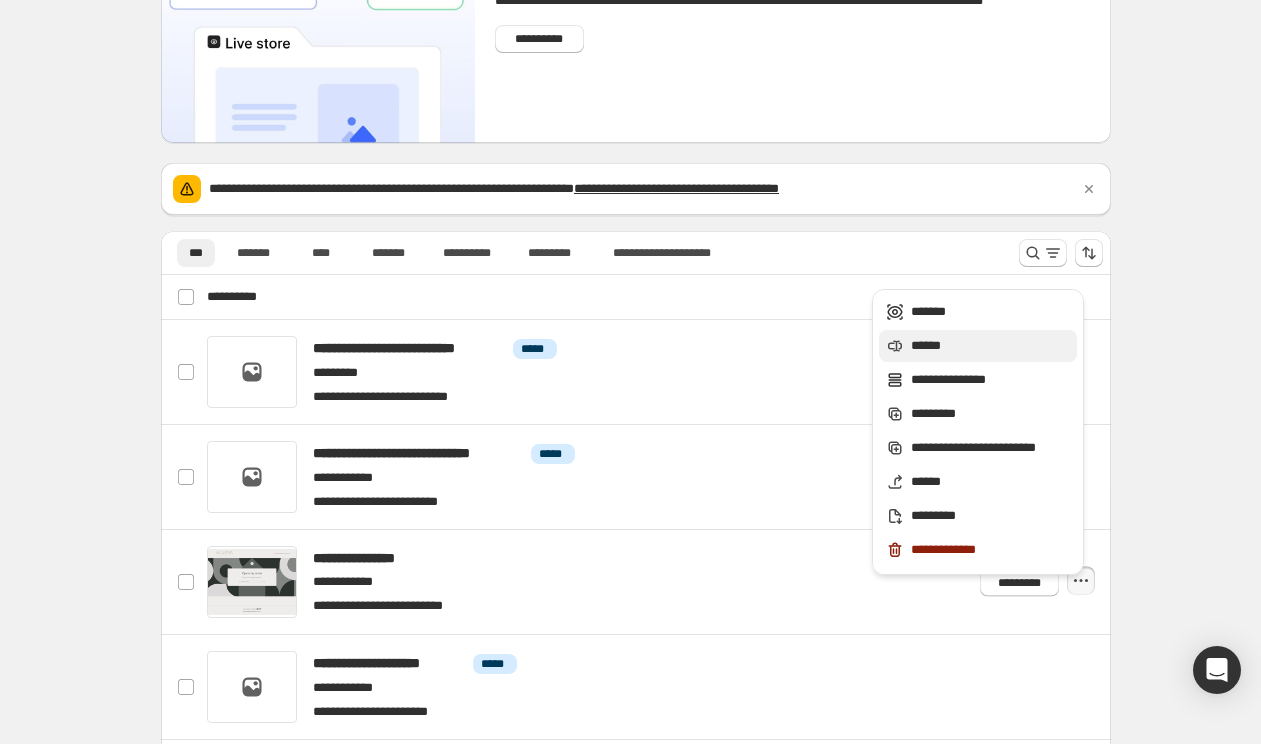 click on "******" at bounding box center (991, 346) 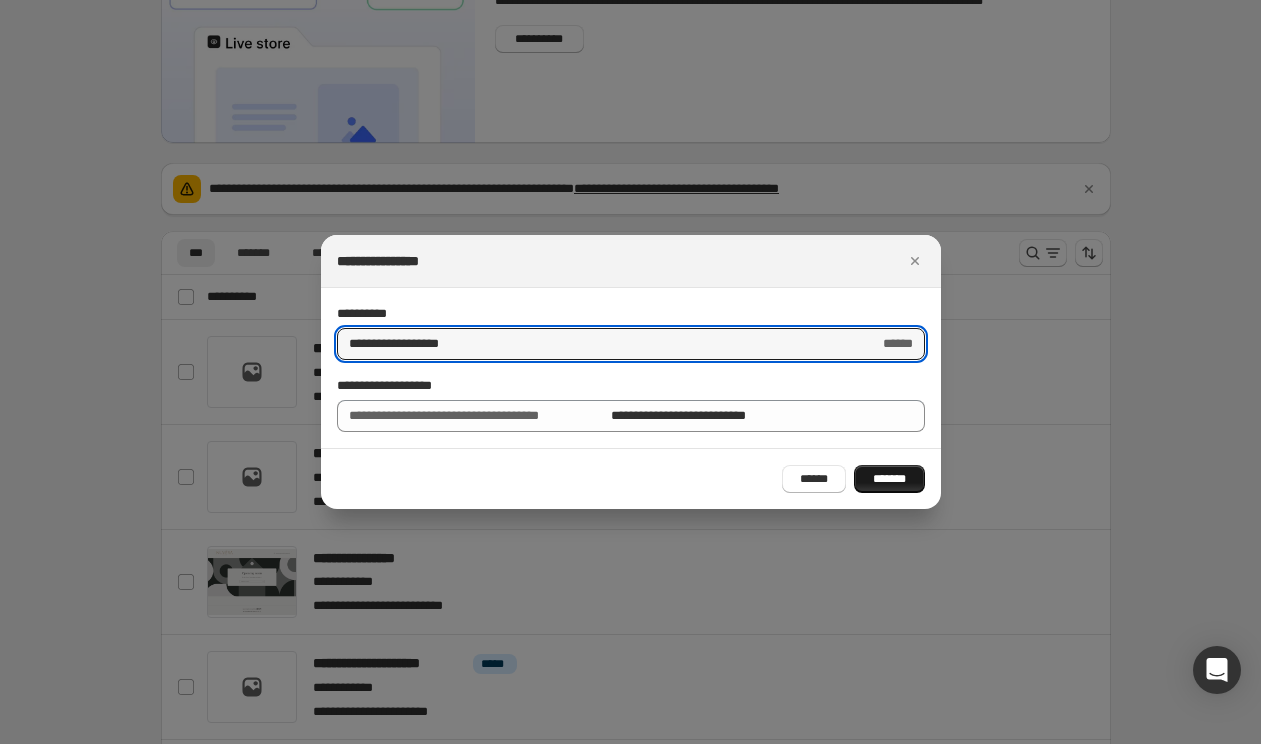 type on "**********" 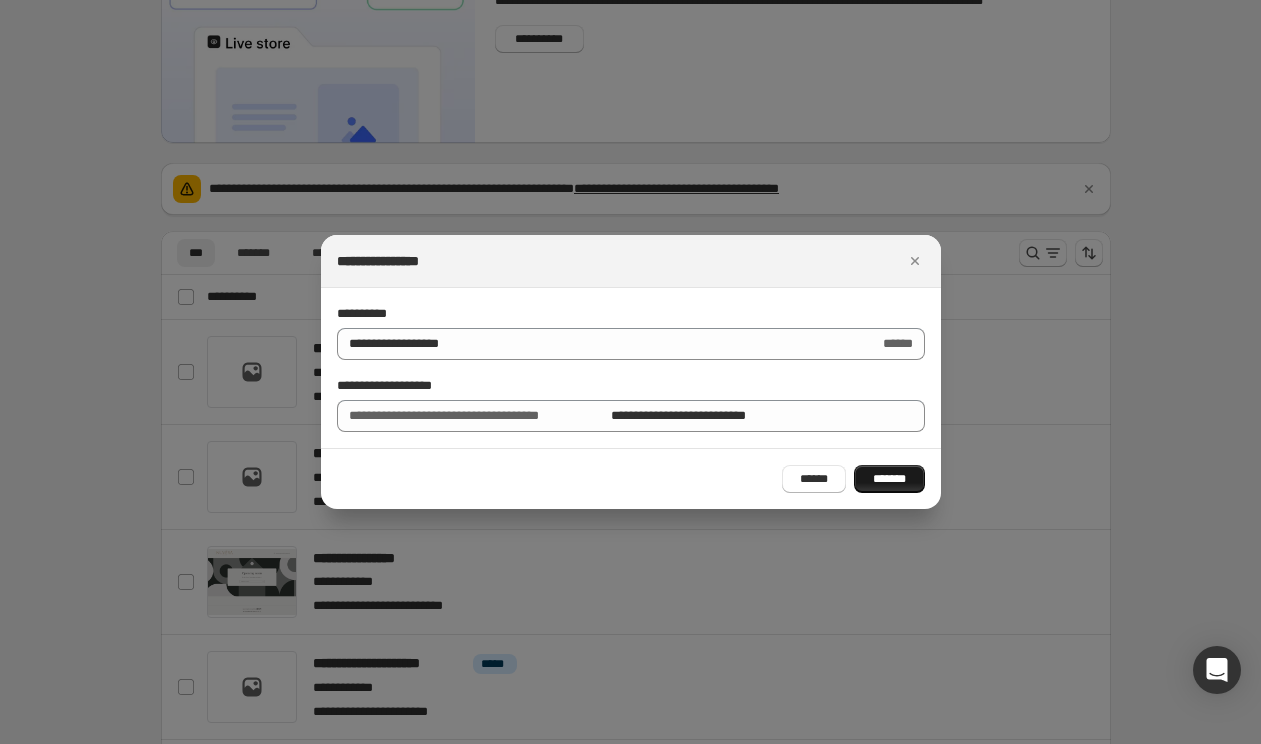 click on "*******" at bounding box center [889, 479] 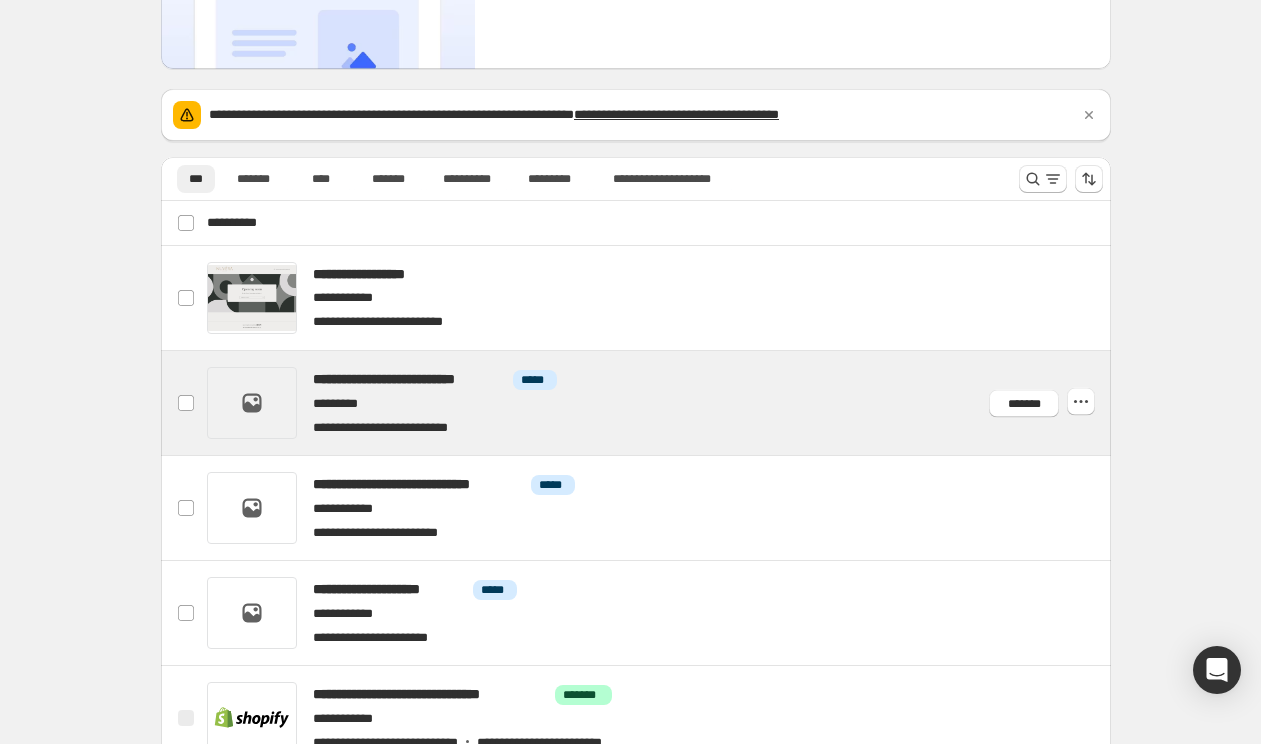 scroll, scrollTop: 225, scrollLeft: 0, axis: vertical 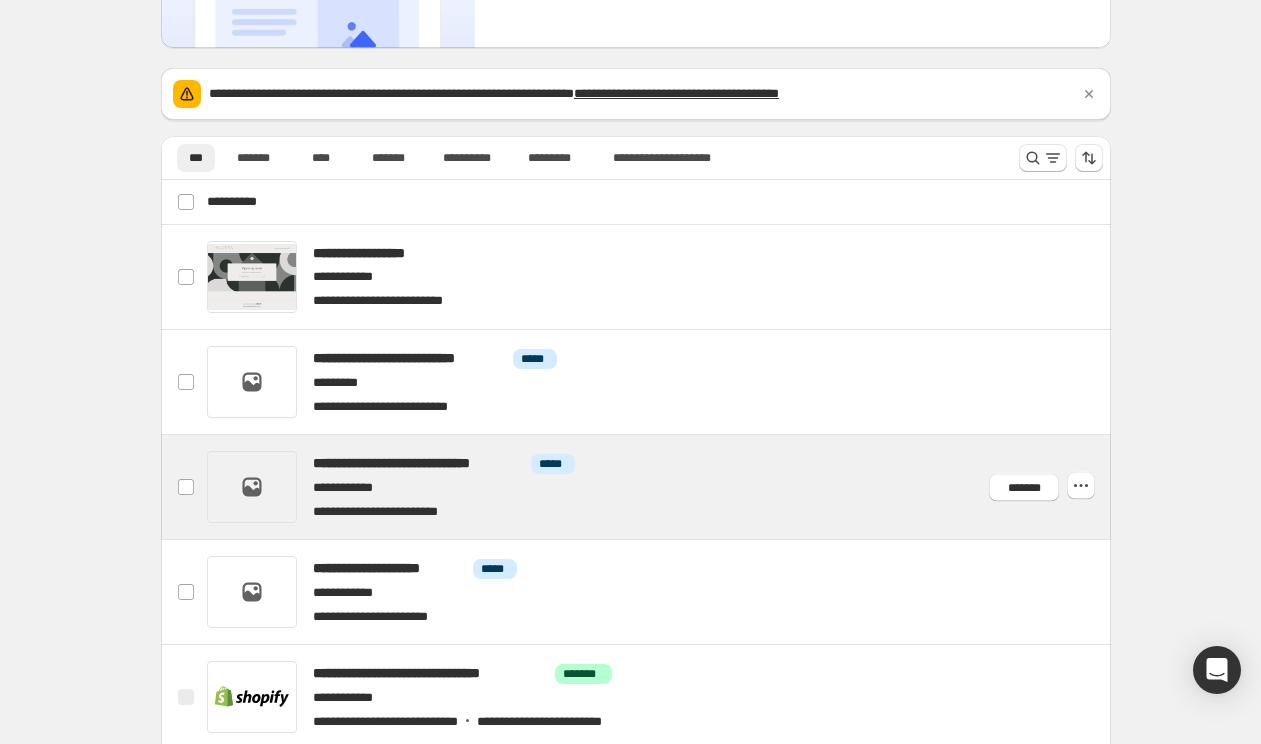 click at bounding box center (660, 487) 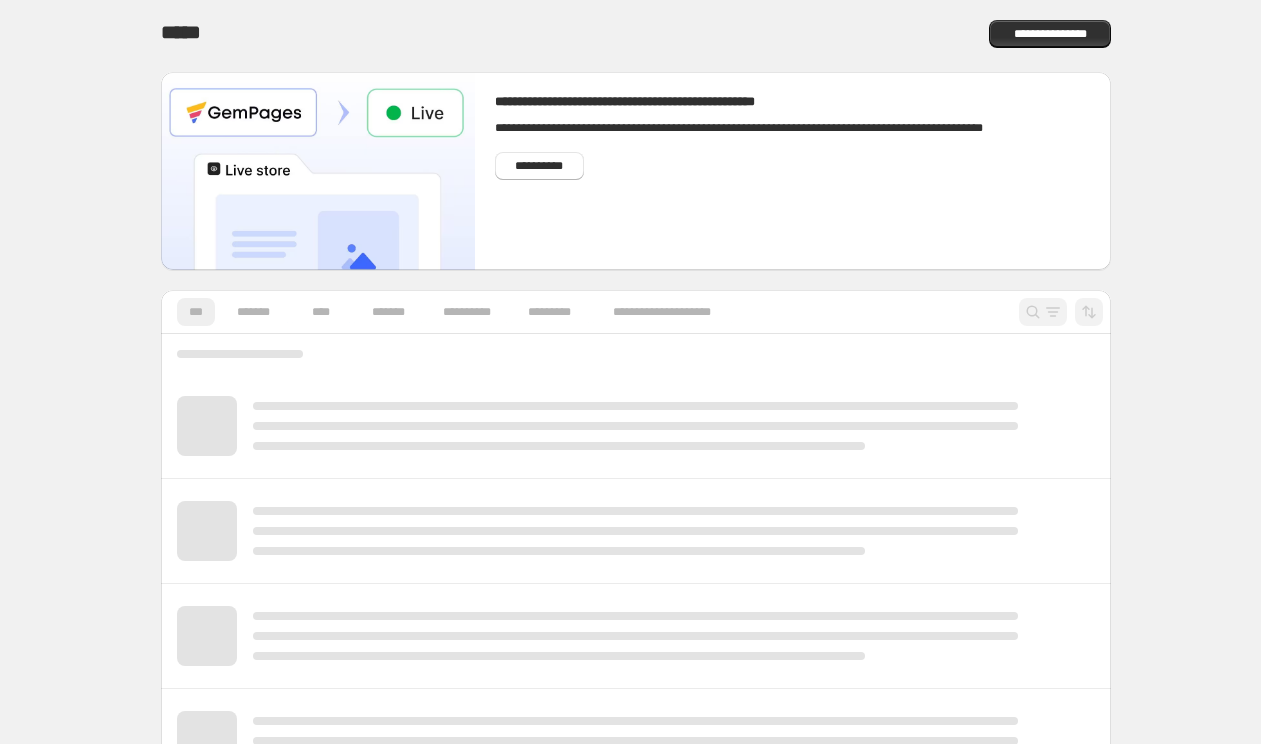 scroll, scrollTop: 0, scrollLeft: 0, axis: both 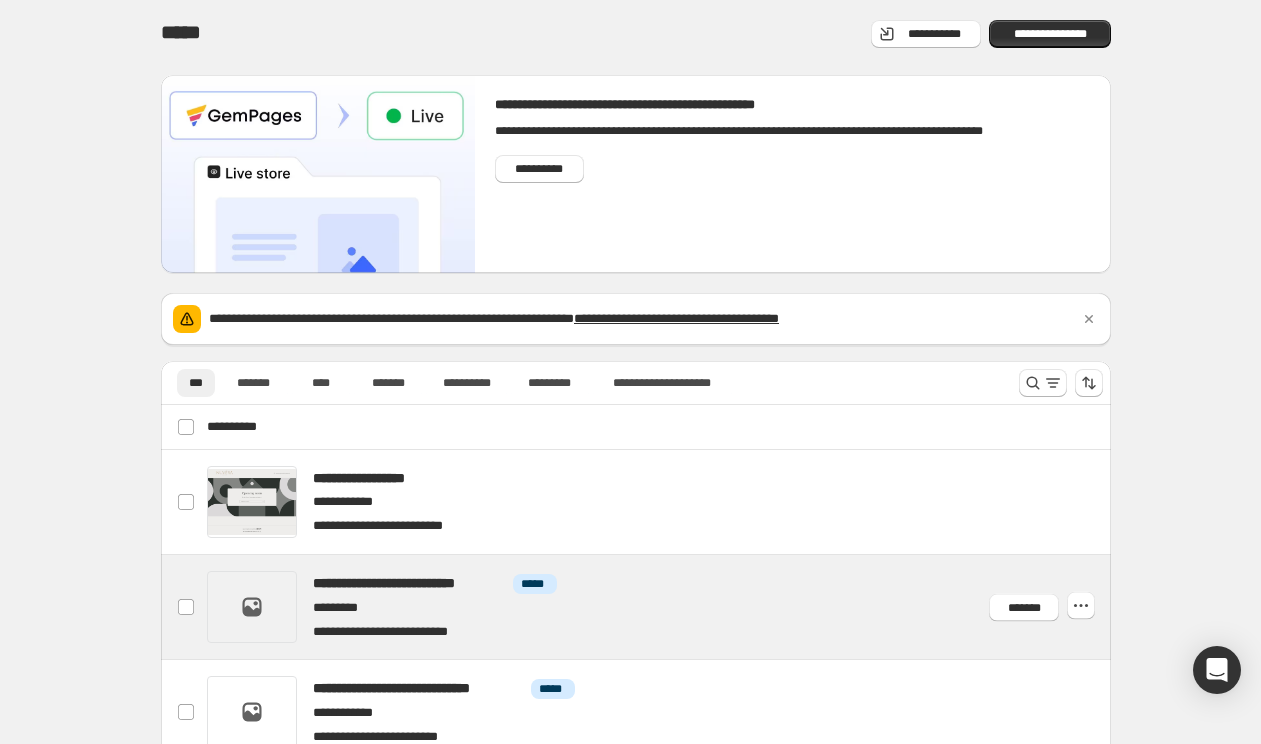 click at bounding box center [660, 607] 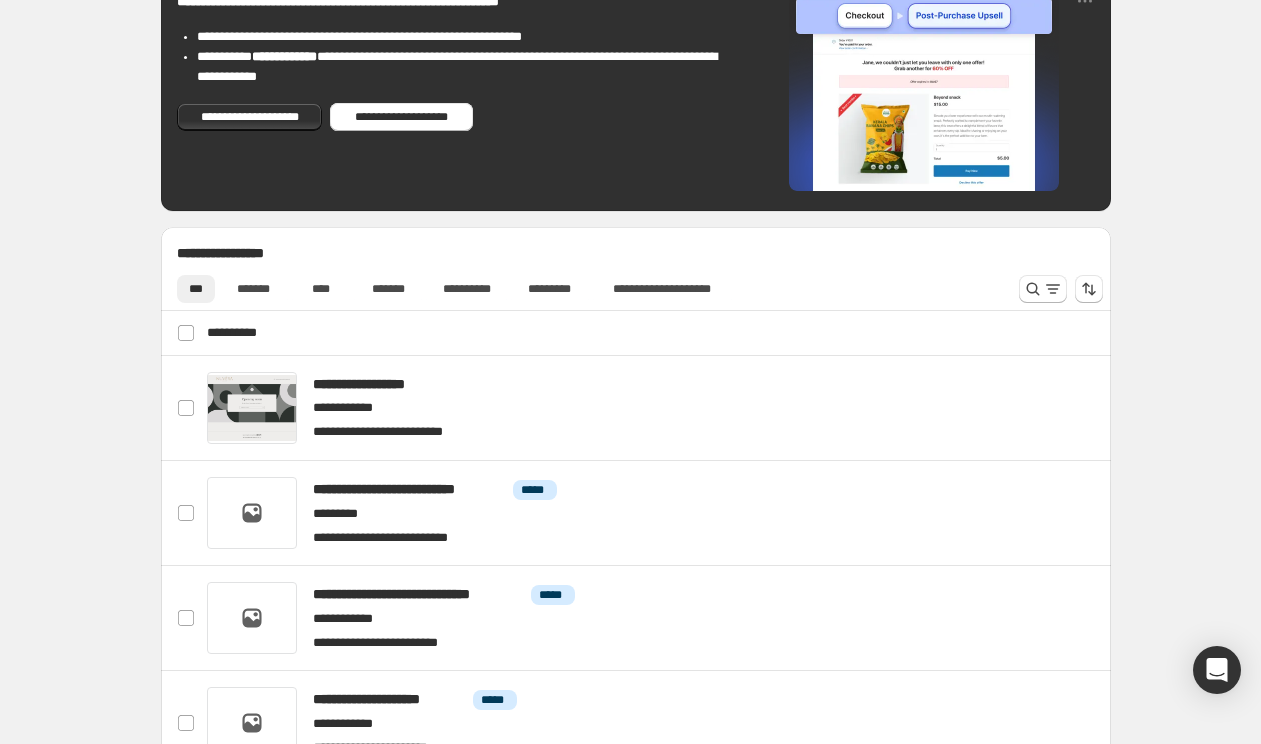 scroll, scrollTop: 527, scrollLeft: 0, axis: vertical 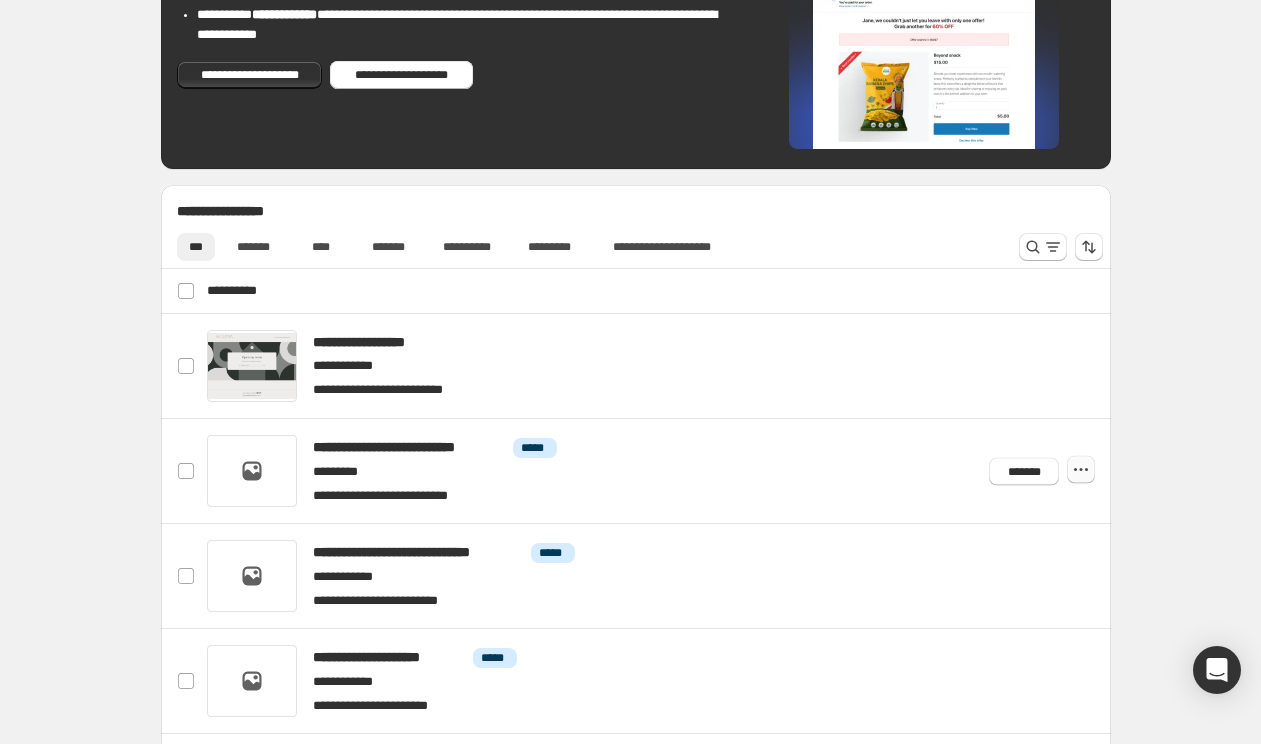 click 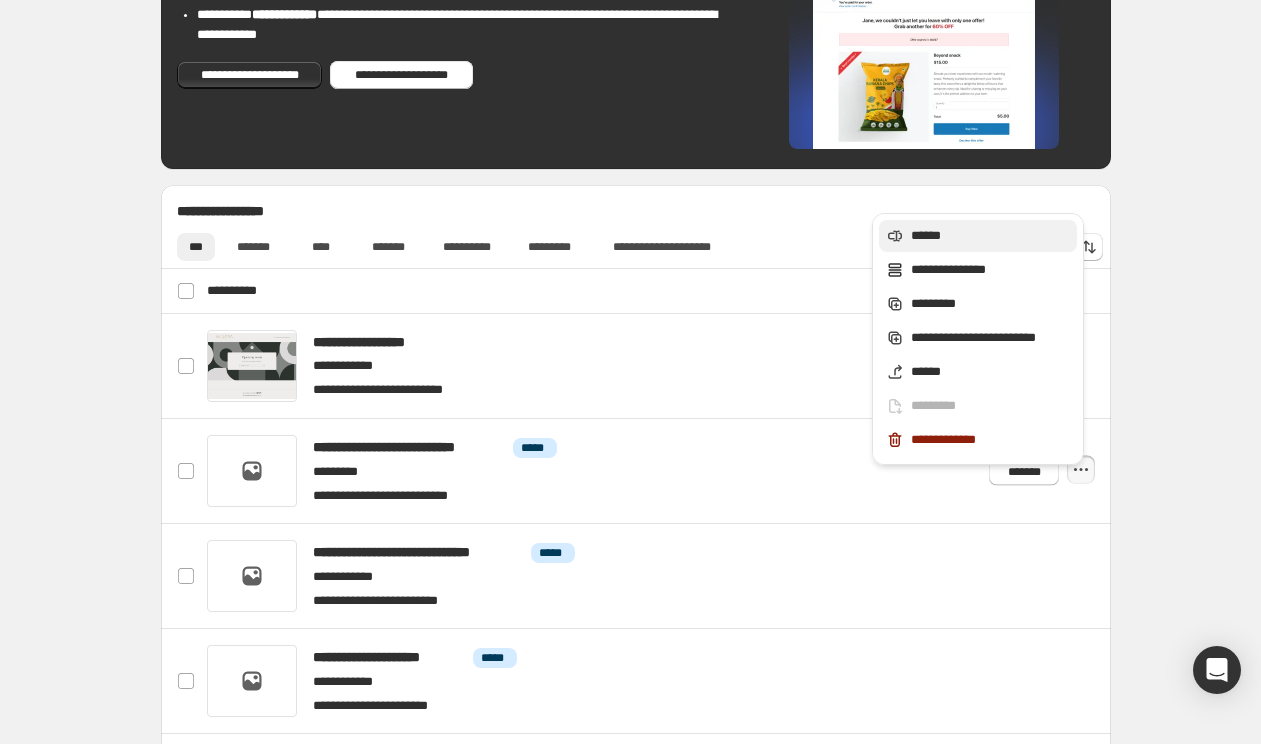 click on "******" at bounding box center [991, 236] 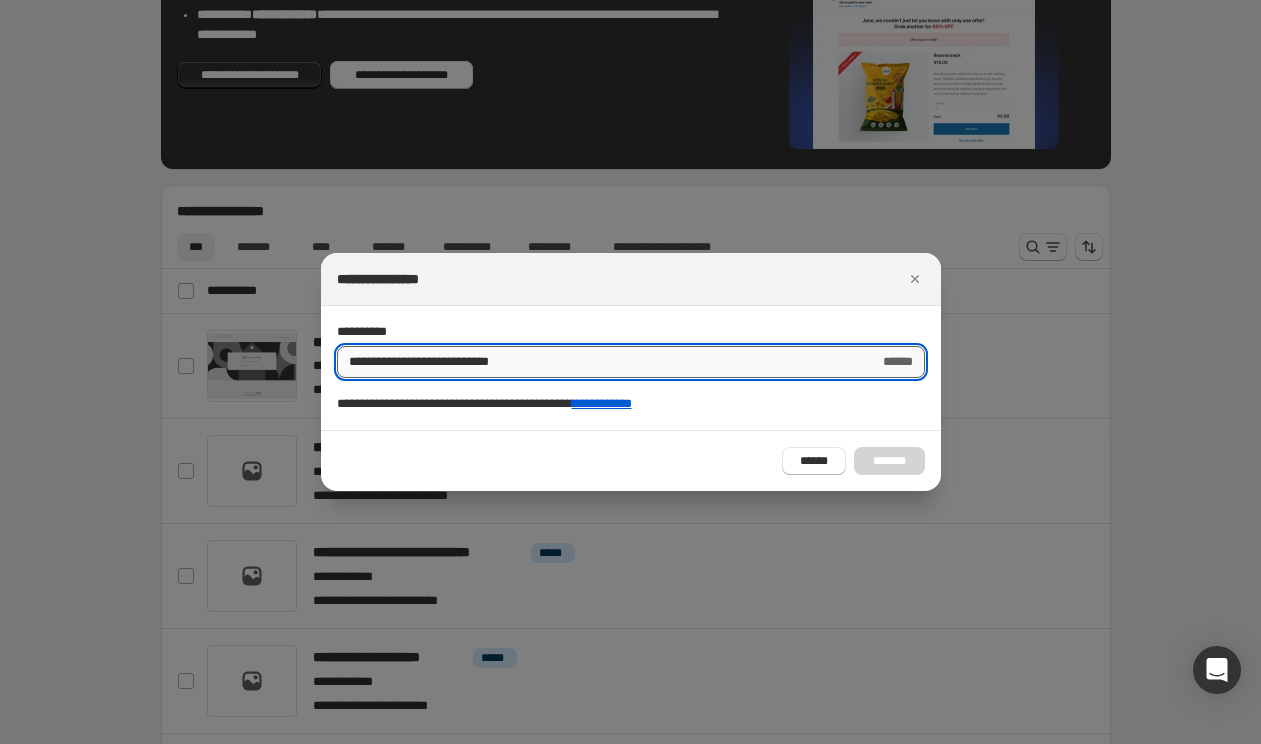 drag, startPoint x: 426, startPoint y: 362, endPoint x: 599, endPoint y: 363, distance: 173.00288 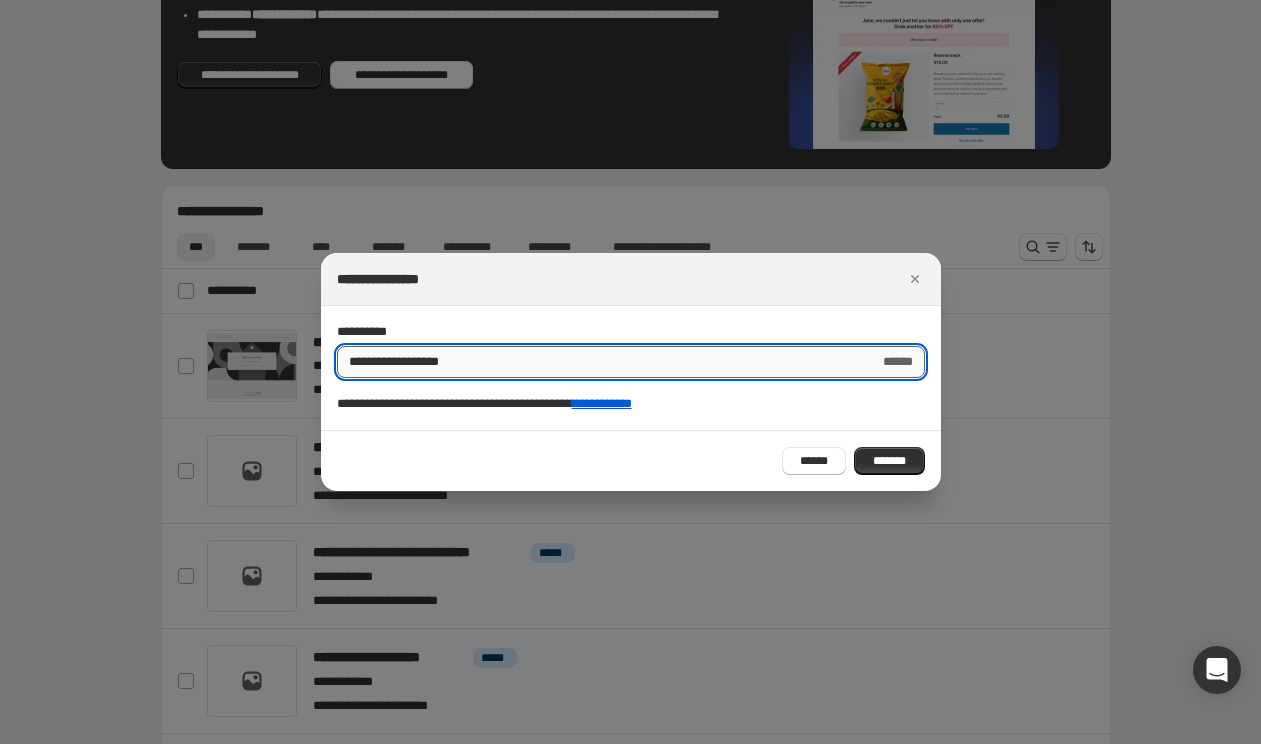 type on "**********" 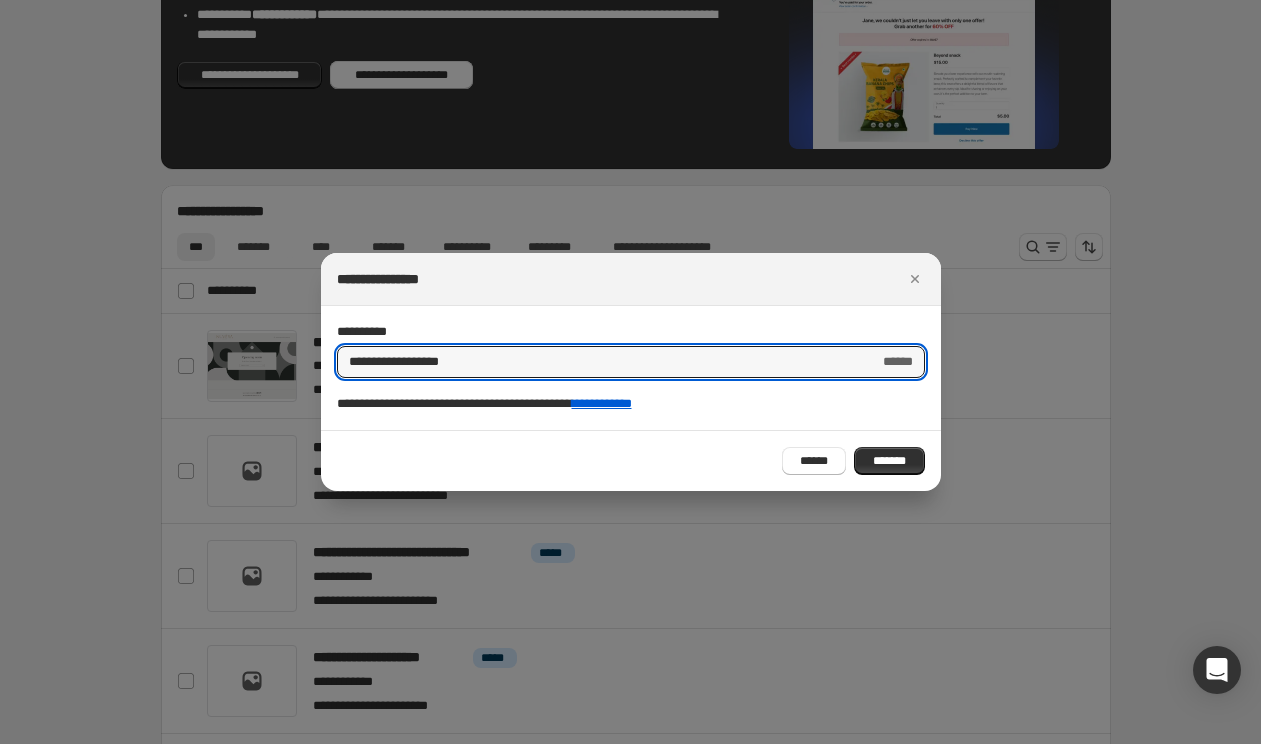 click on "*******" at bounding box center (889, 461) 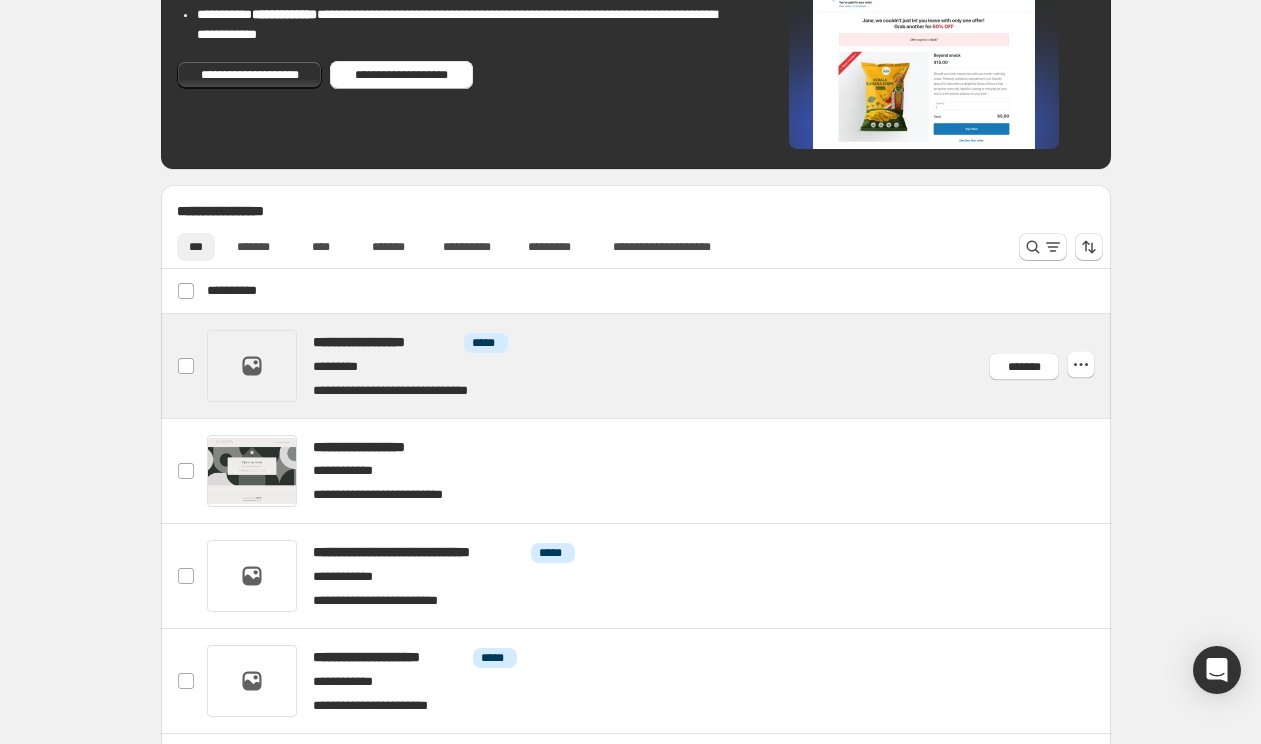 click at bounding box center [660, 366] 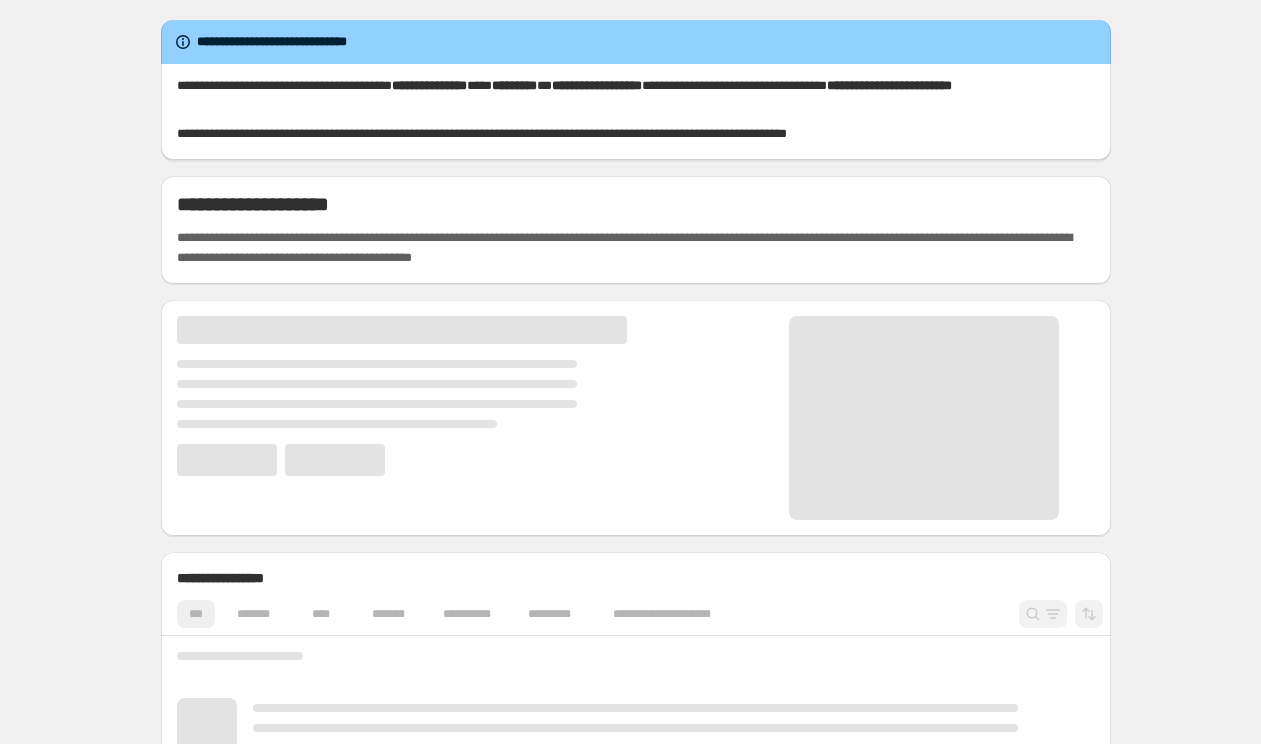 scroll, scrollTop: 0, scrollLeft: 0, axis: both 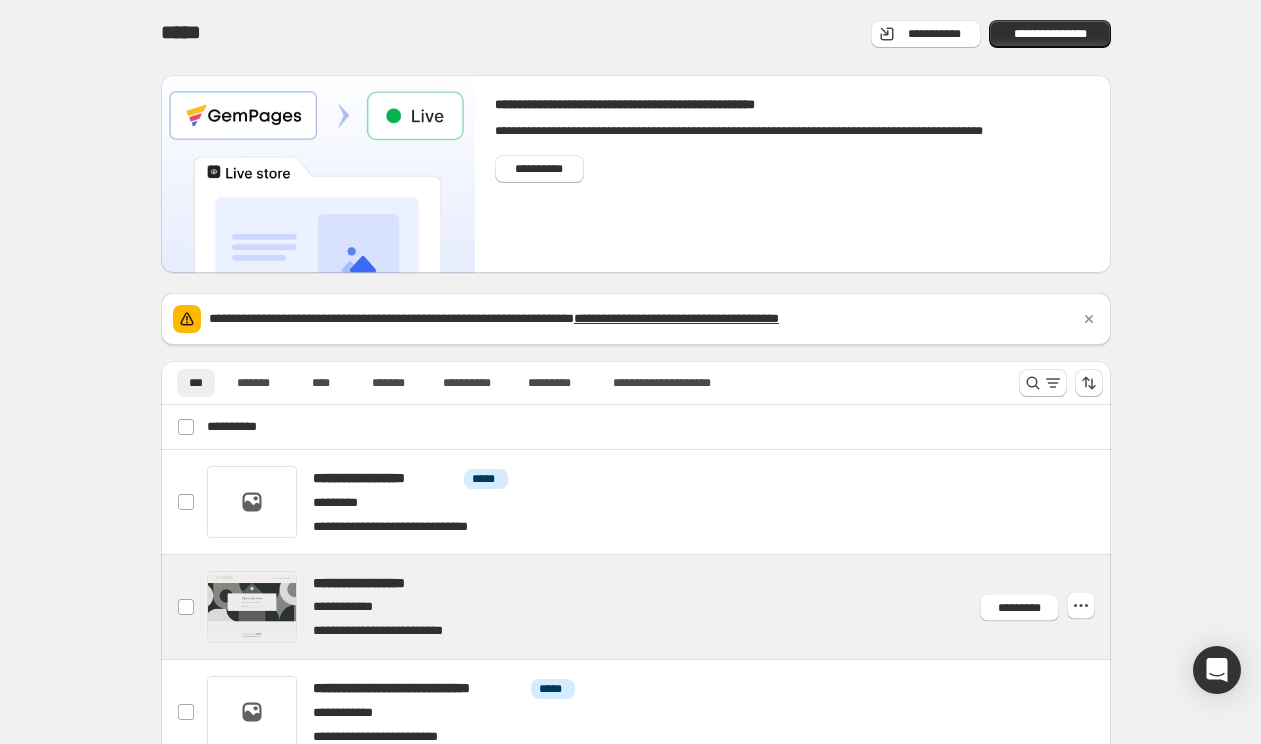 click at bounding box center [660, 607] 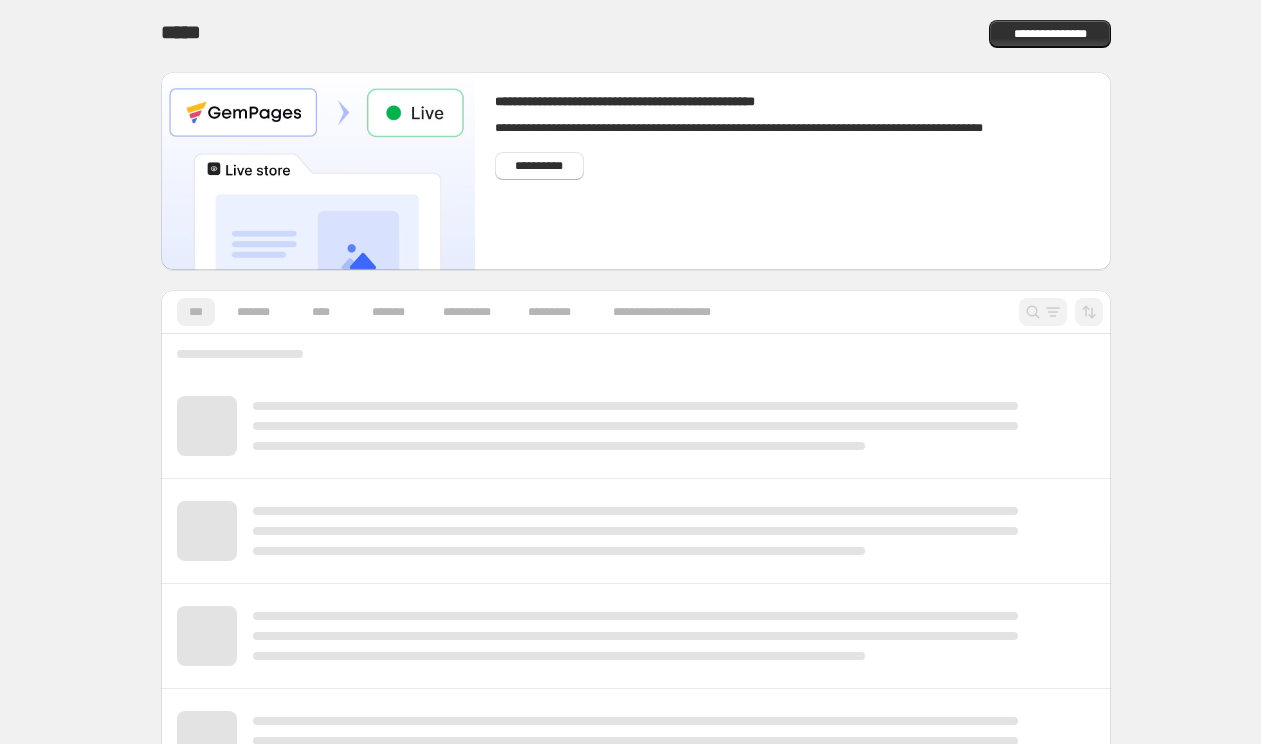 scroll, scrollTop: 0, scrollLeft: 0, axis: both 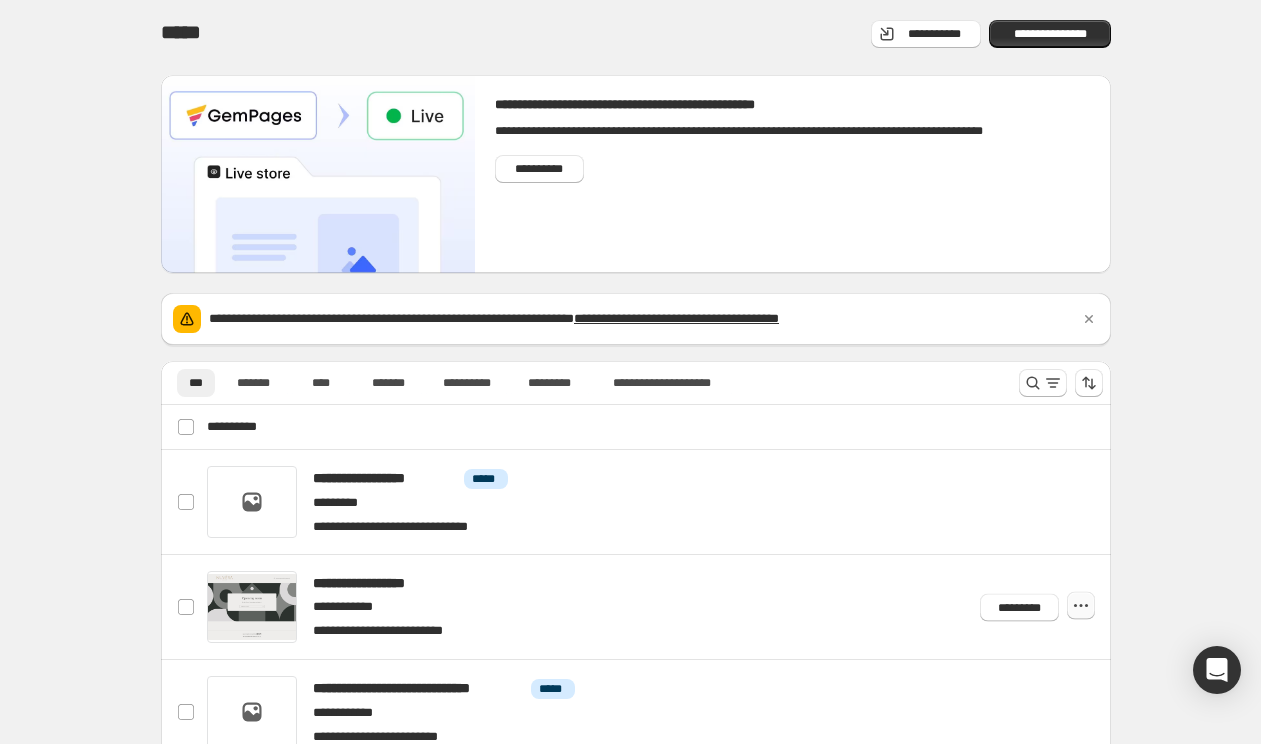 click 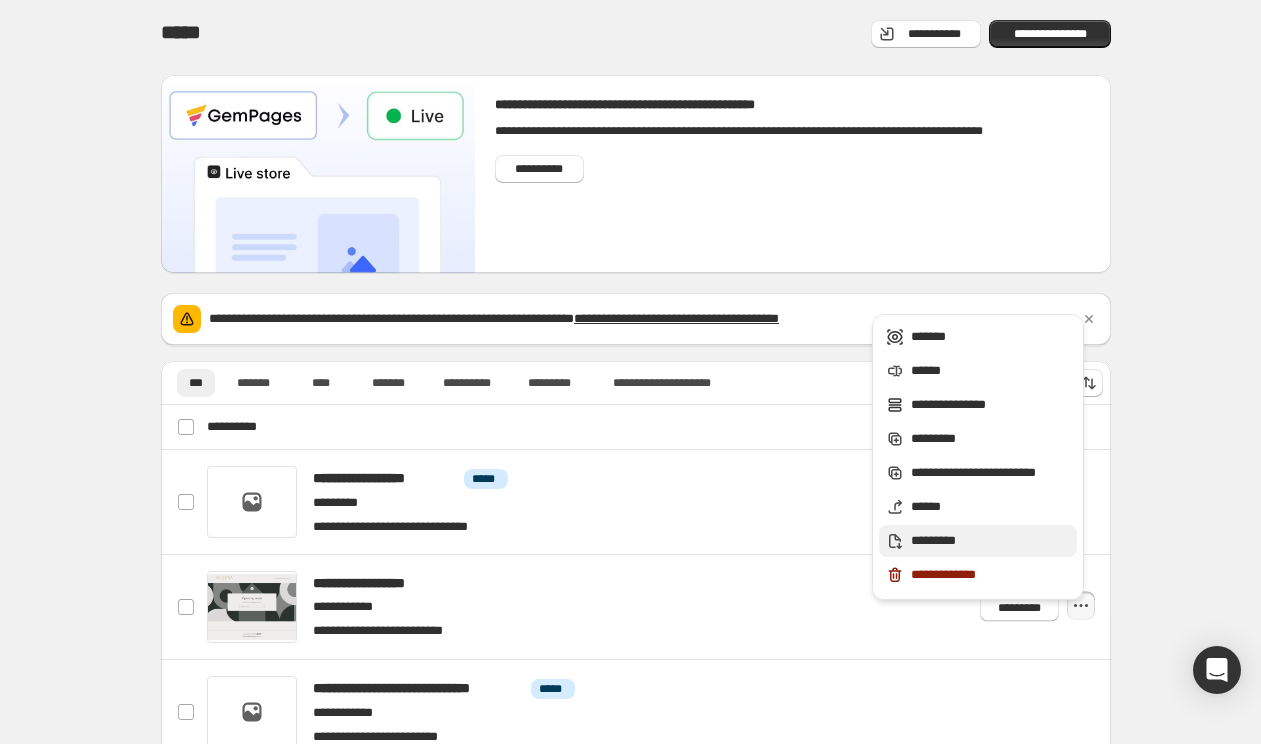 click on "*********" at bounding box center [991, 541] 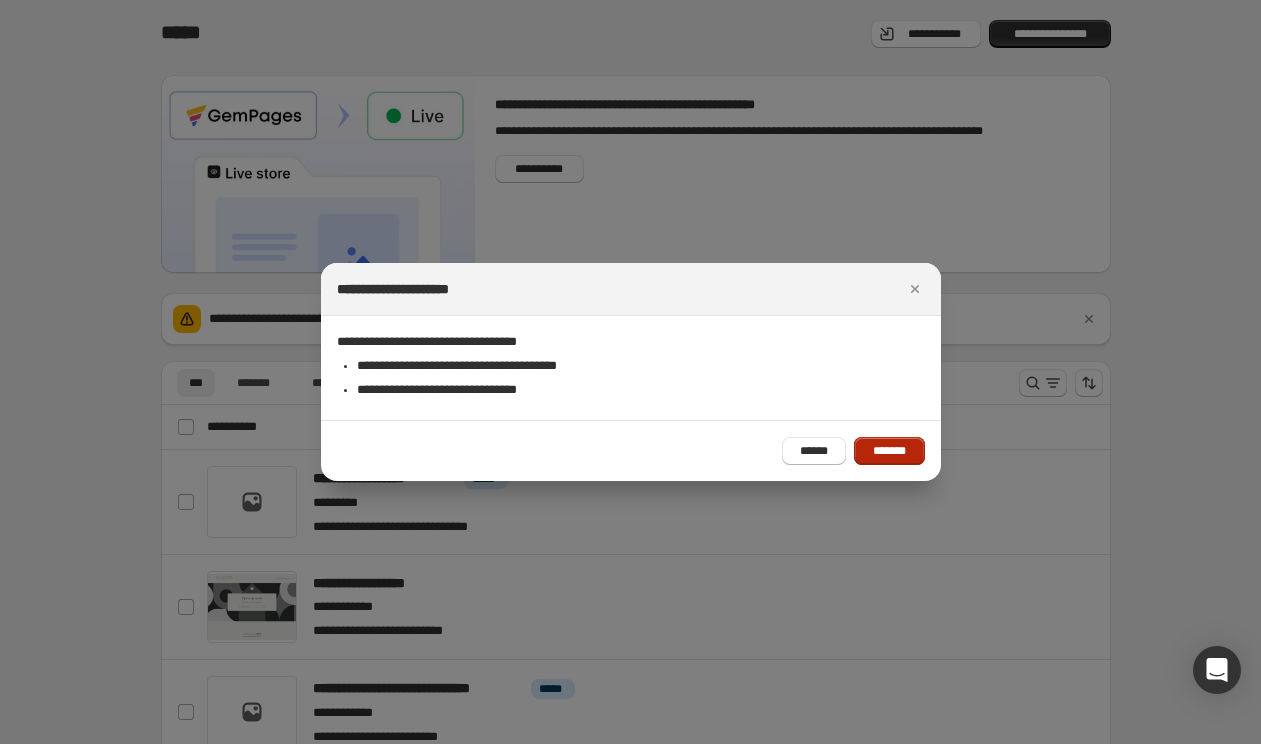 click on "*******" at bounding box center (889, 451) 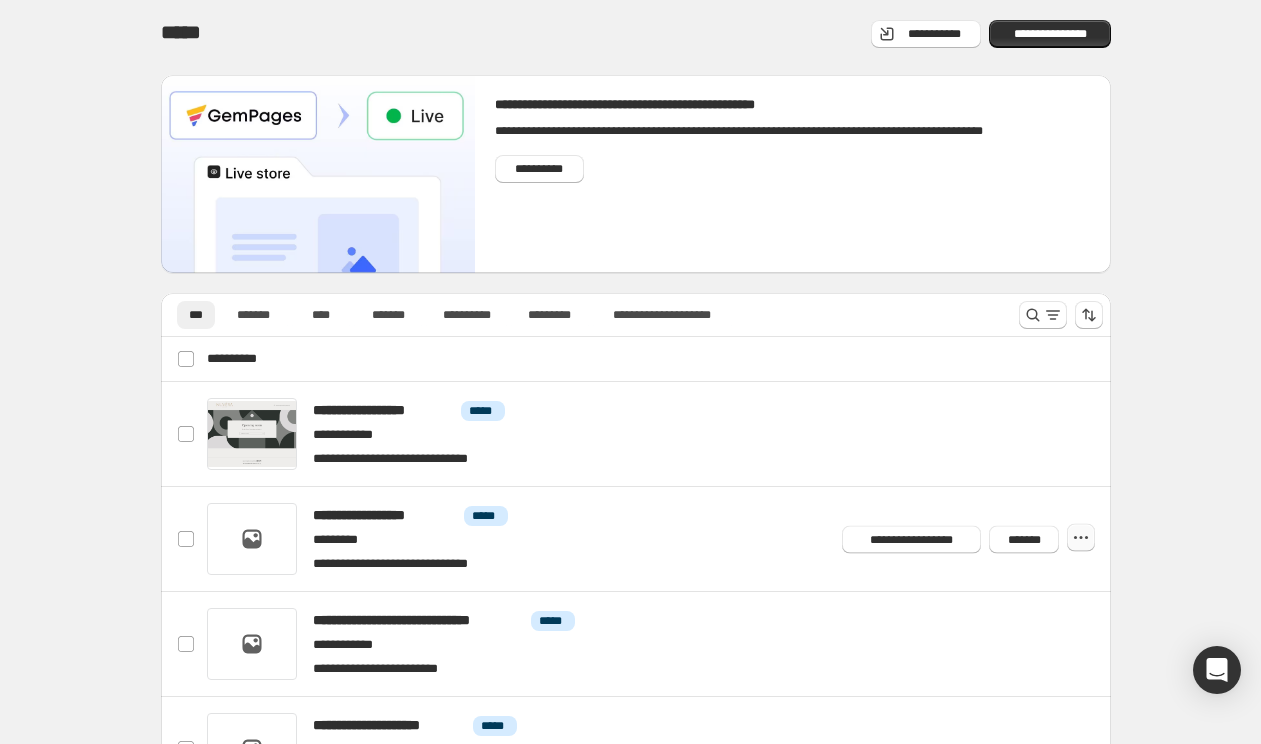 click 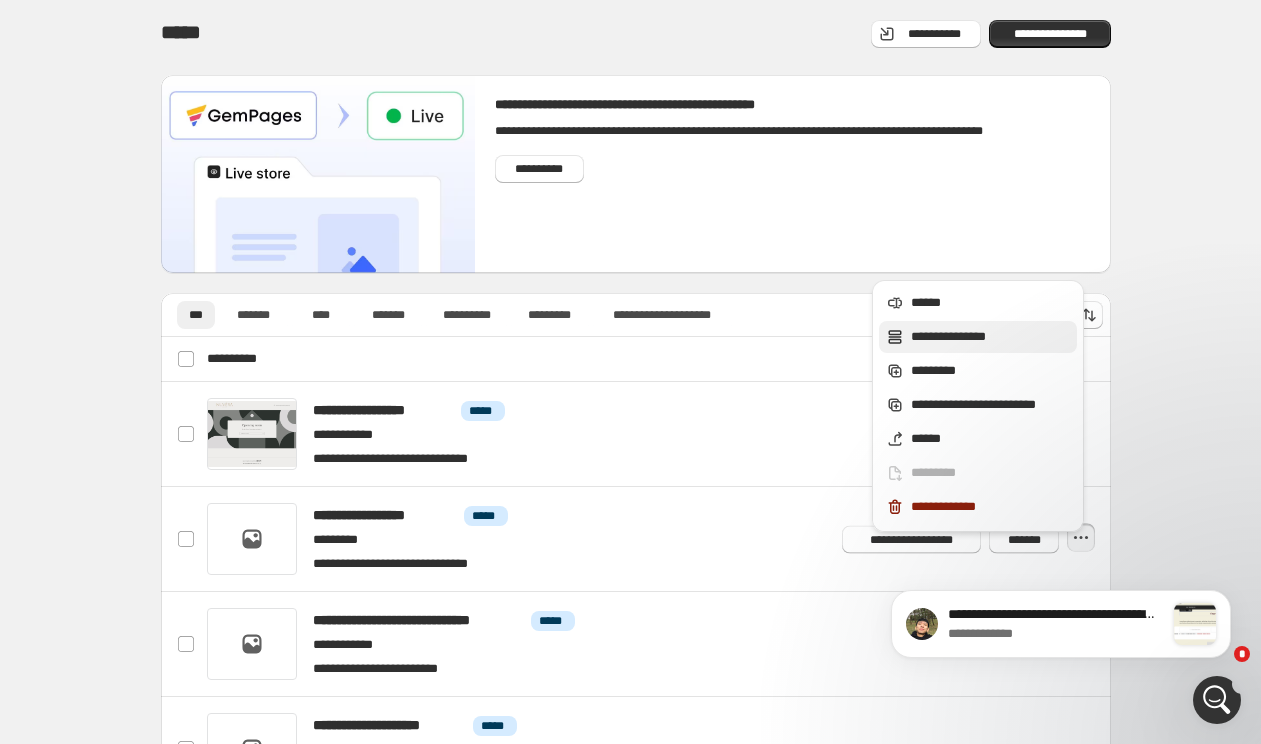 scroll, scrollTop: 0, scrollLeft: 0, axis: both 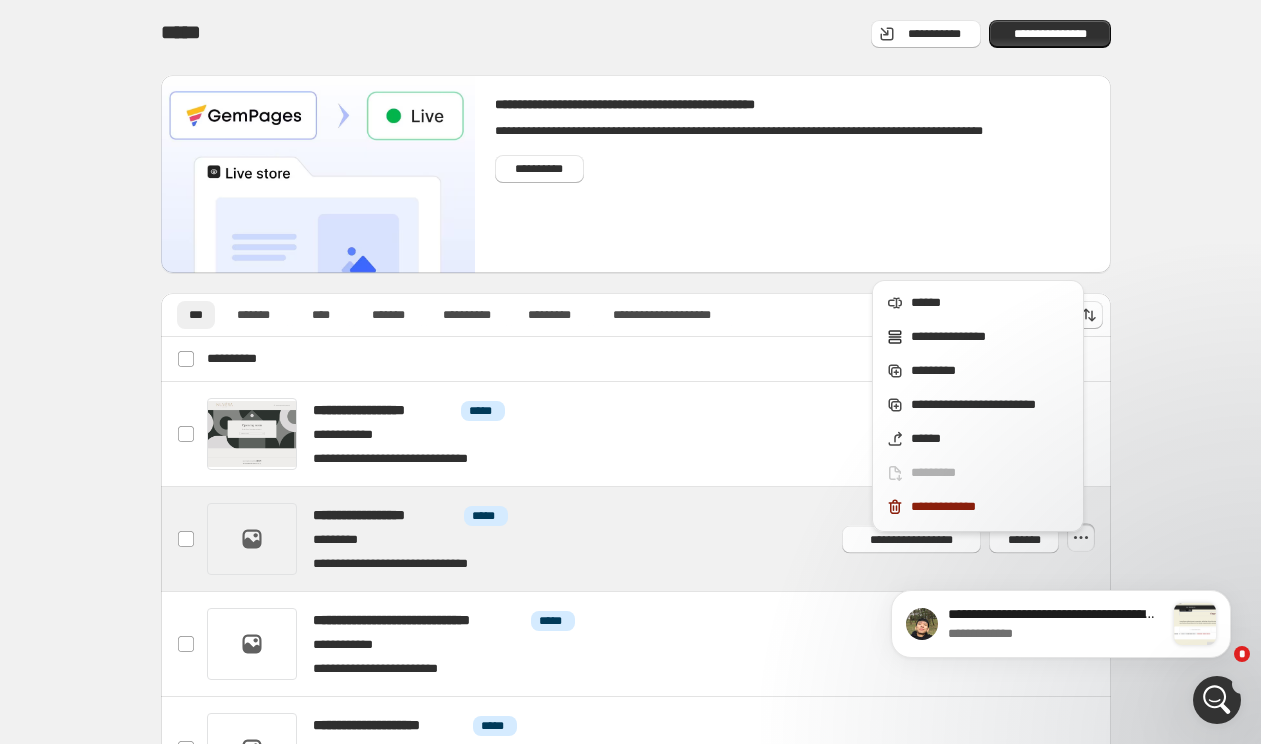 click at bounding box center (660, 539) 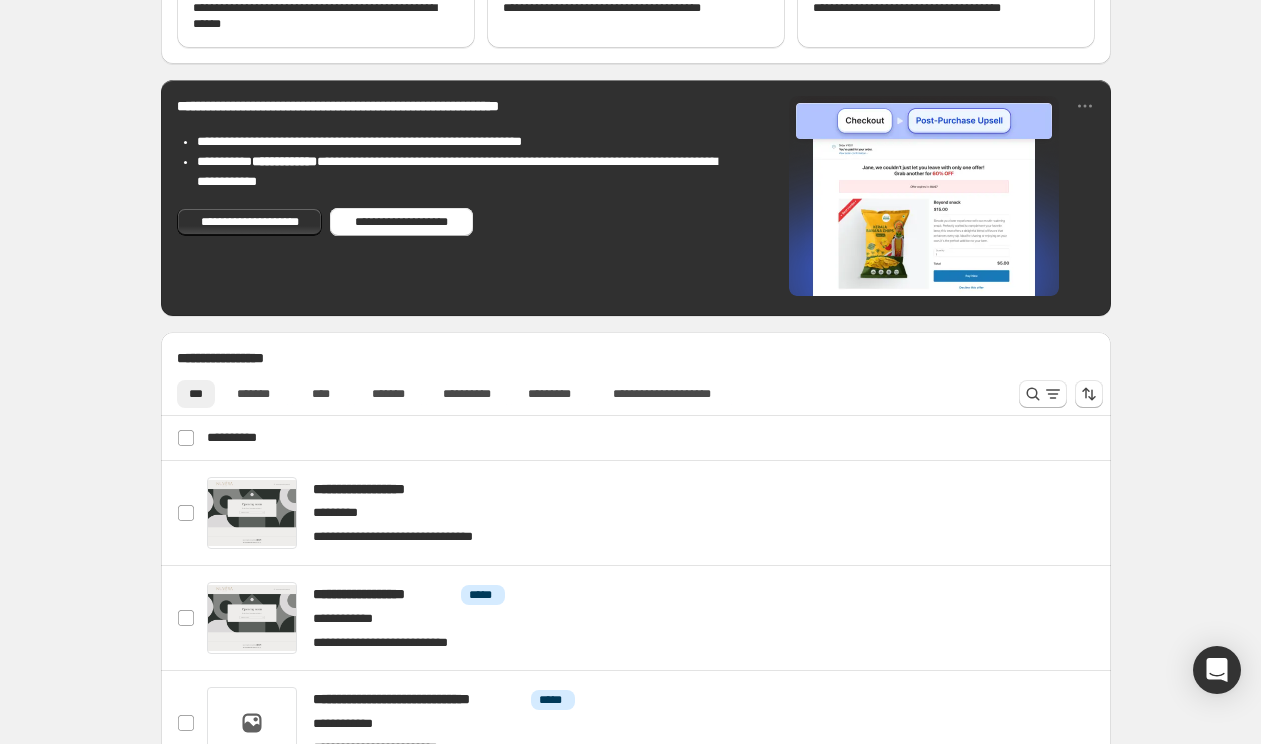 scroll, scrollTop: 439, scrollLeft: 0, axis: vertical 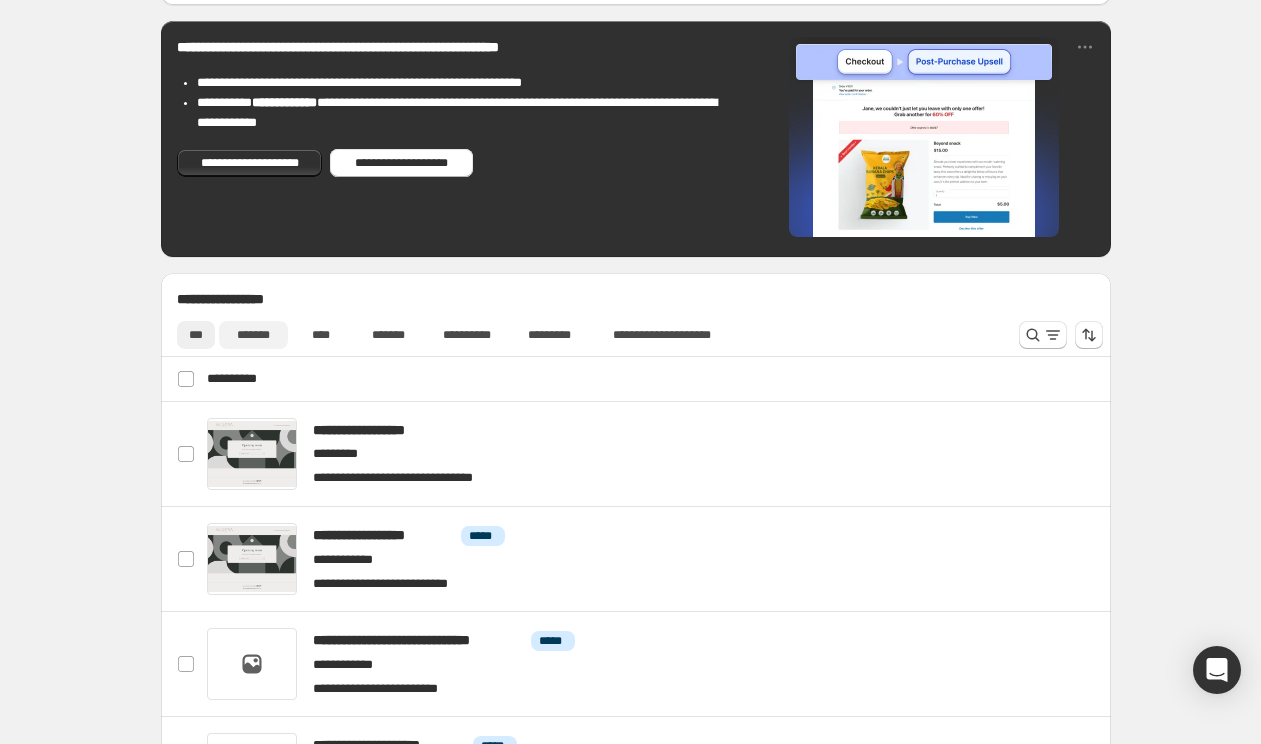 click on "*******" at bounding box center (253, 335) 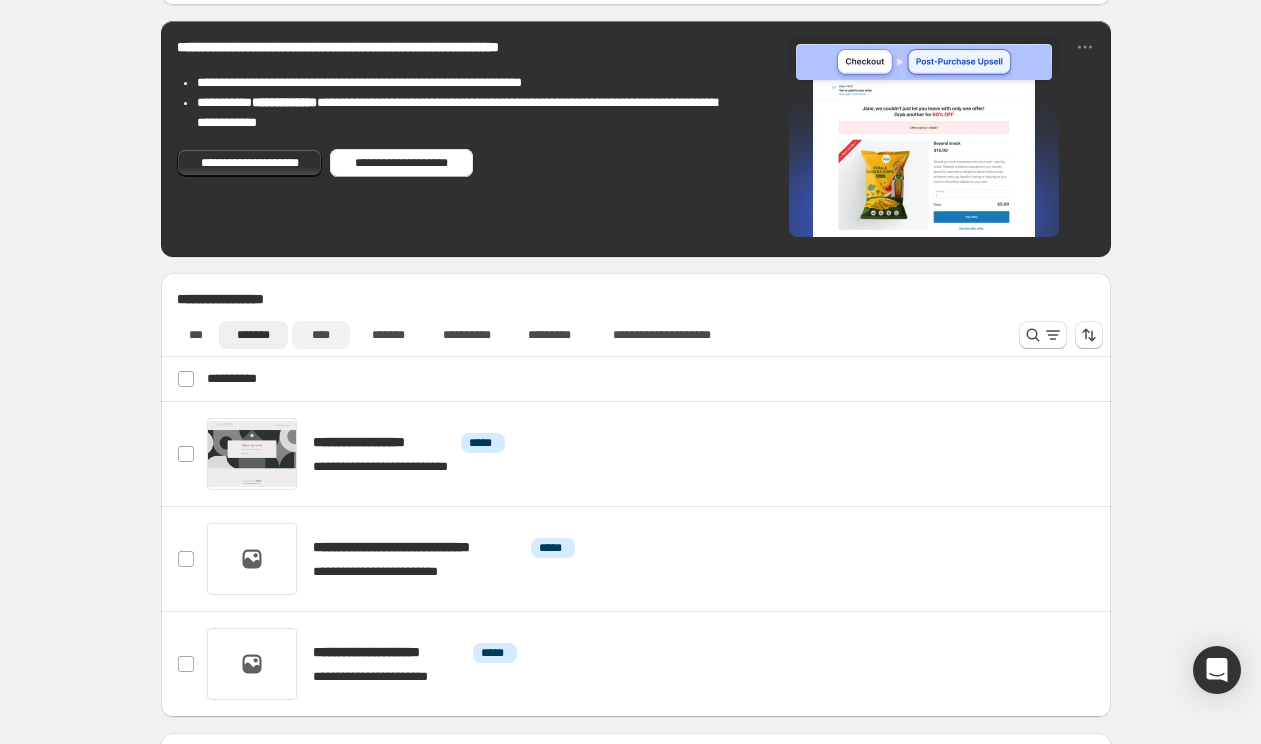 click on "****" at bounding box center (321, 335) 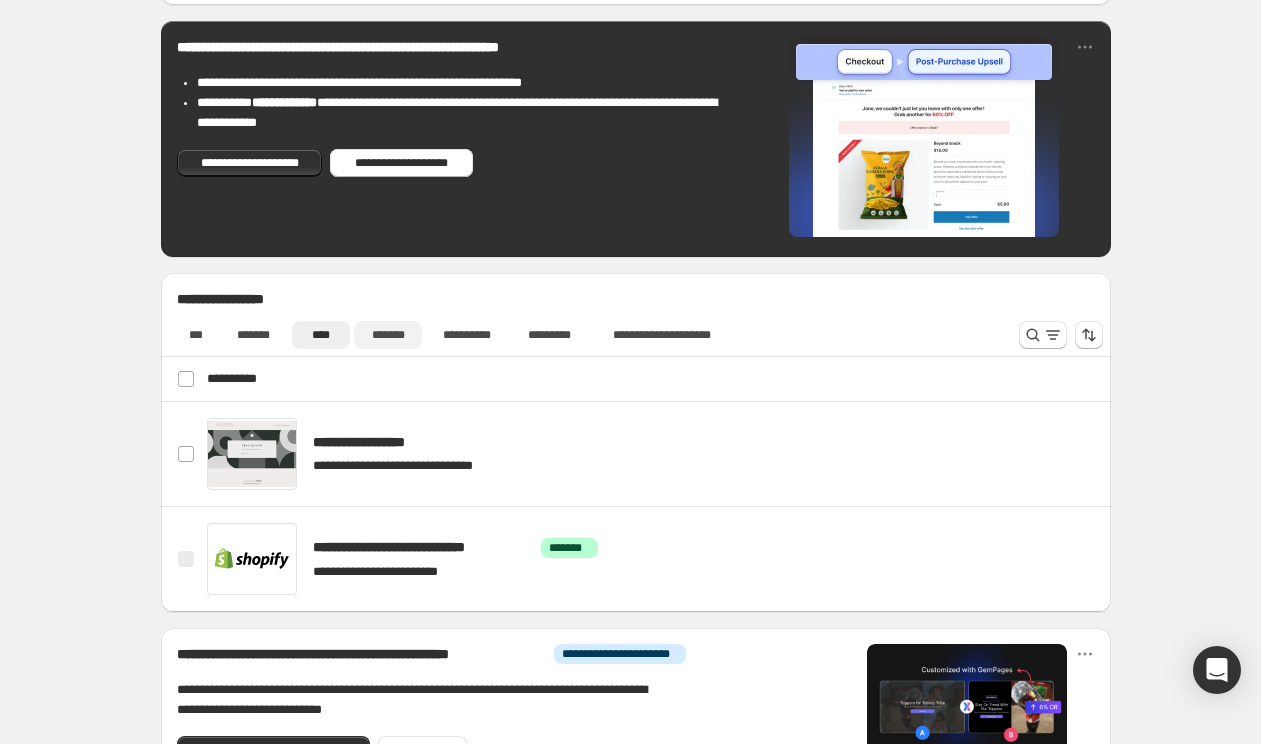 click on "*******" at bounding box center (388, 335) 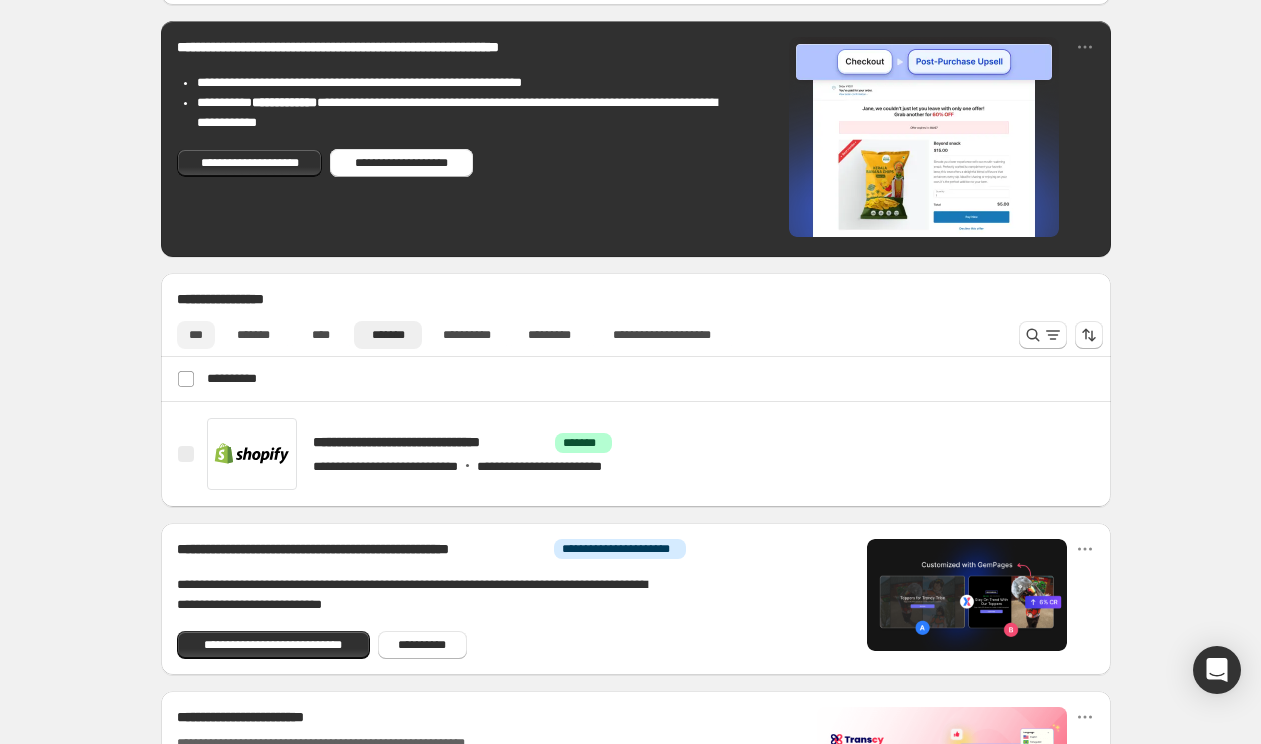 click on "***" at bounding box center (196, 335) 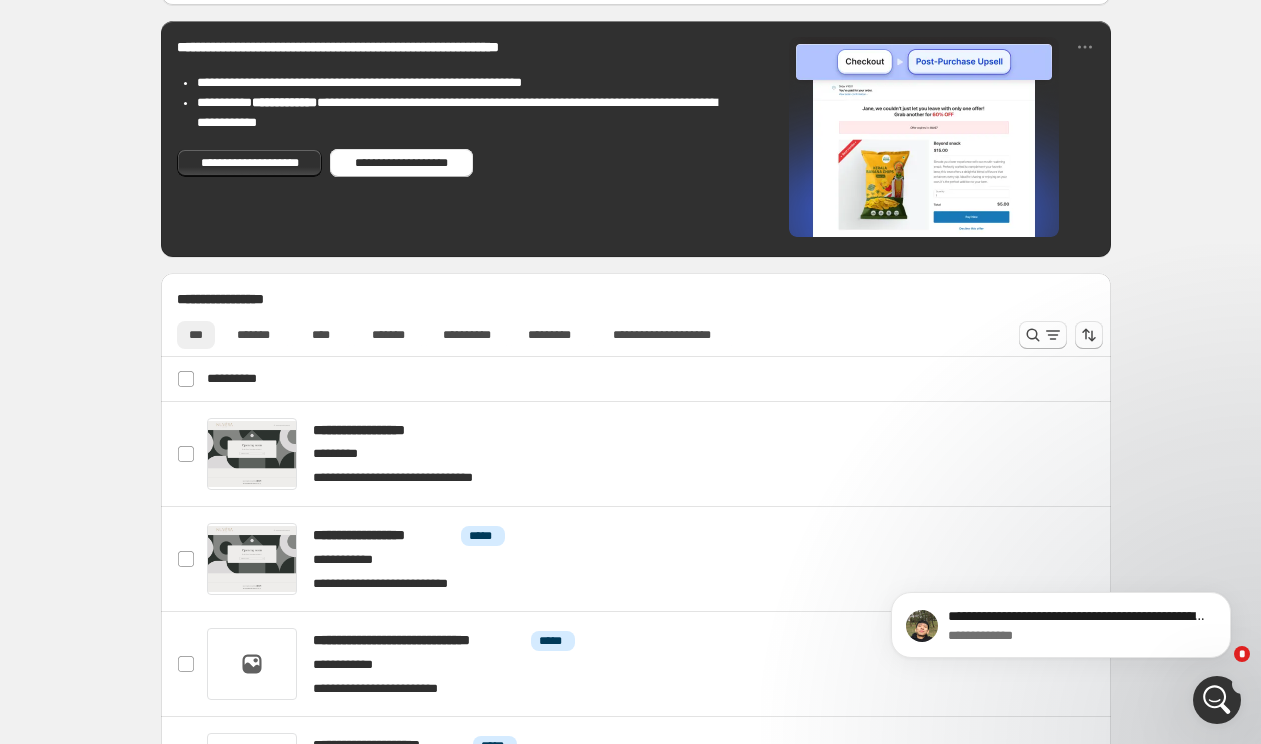 scroll, scrollTop: 0, scrollLeft: 0, axis: both 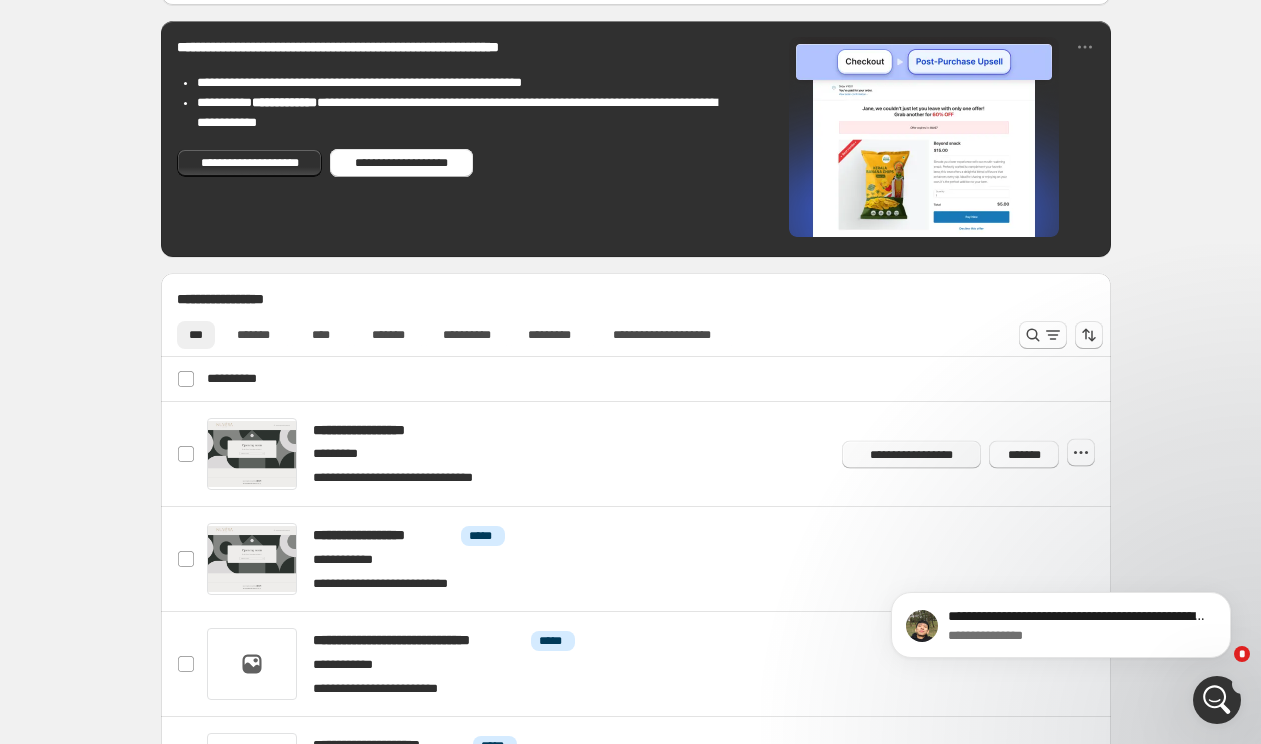 click on "**********" at bounding box center [911, 454] 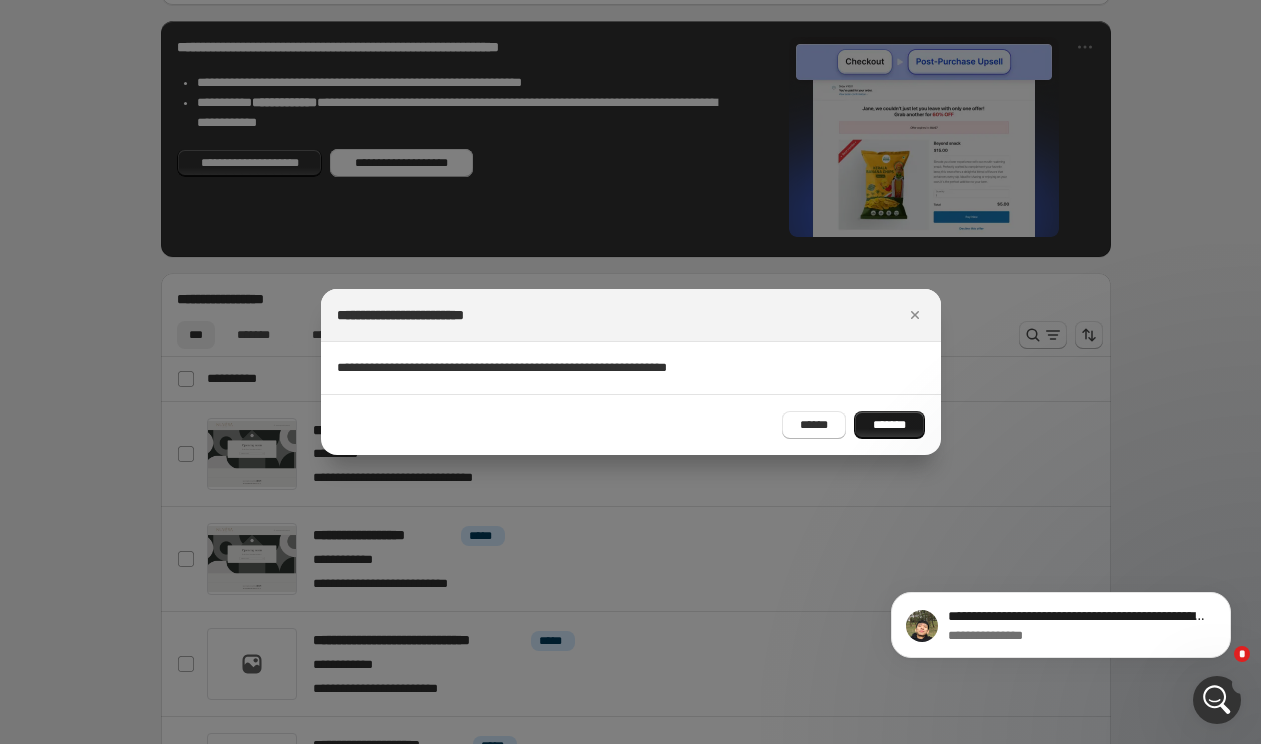click on "*******" at bounding box center [889, 425] 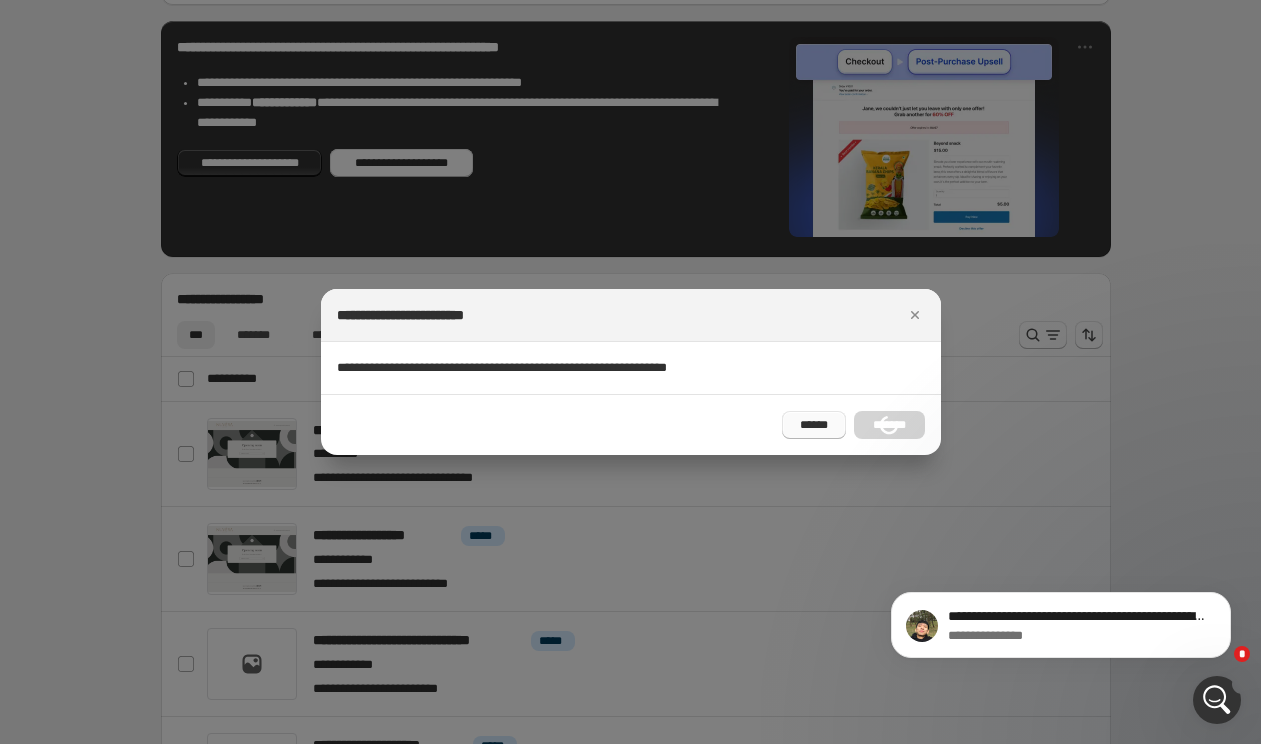 click on "******" at bounding box center (814, 425) 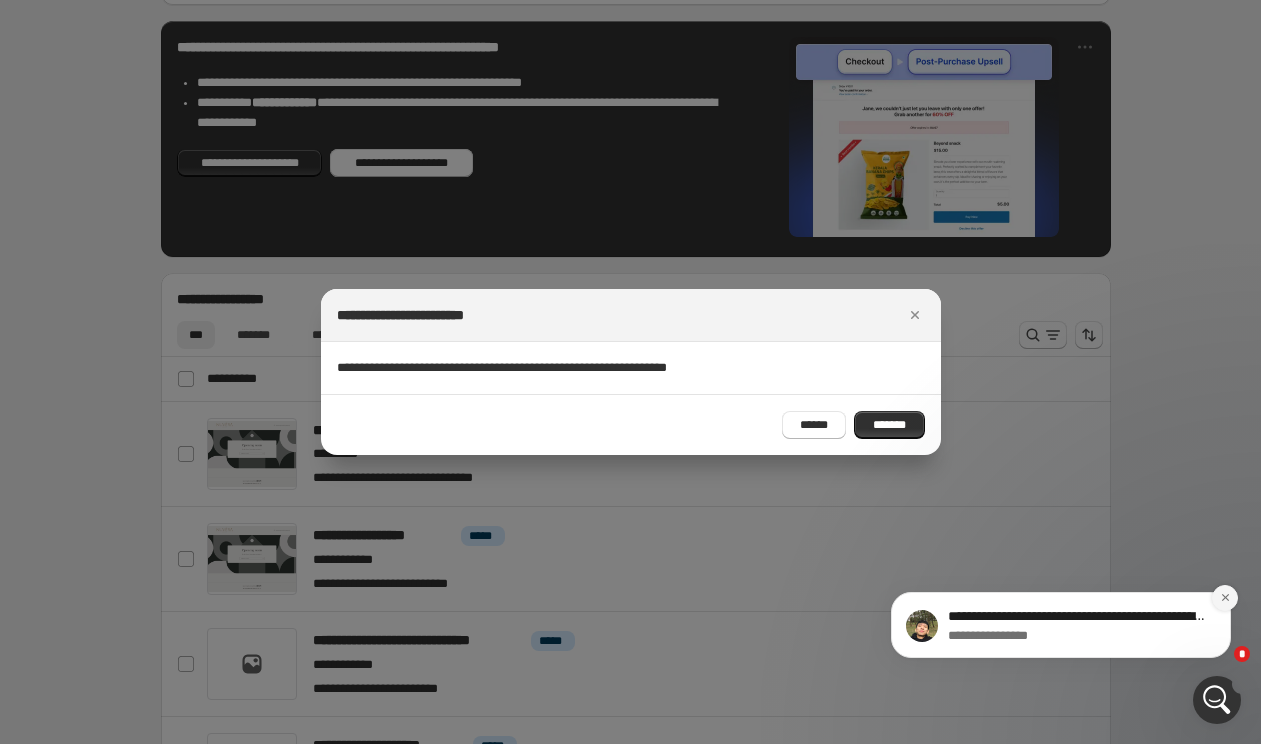 click 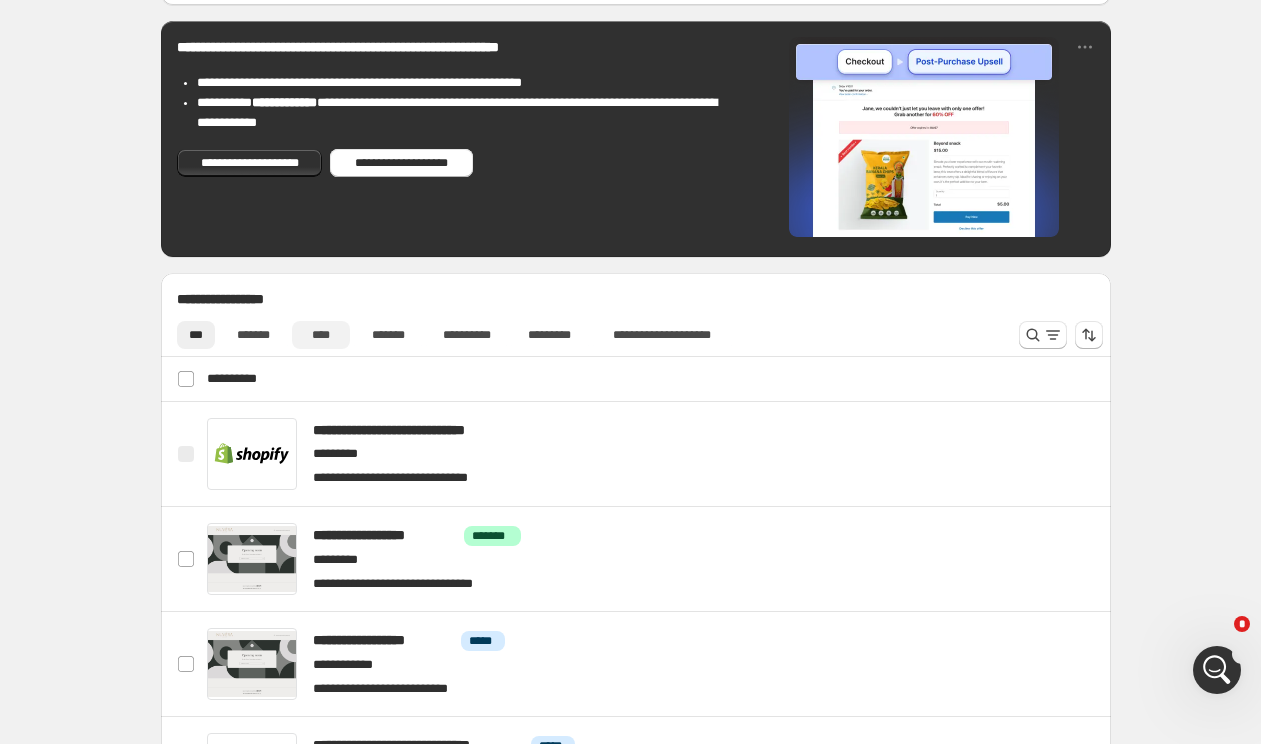 click on "****" at bounding box center [321, 335] 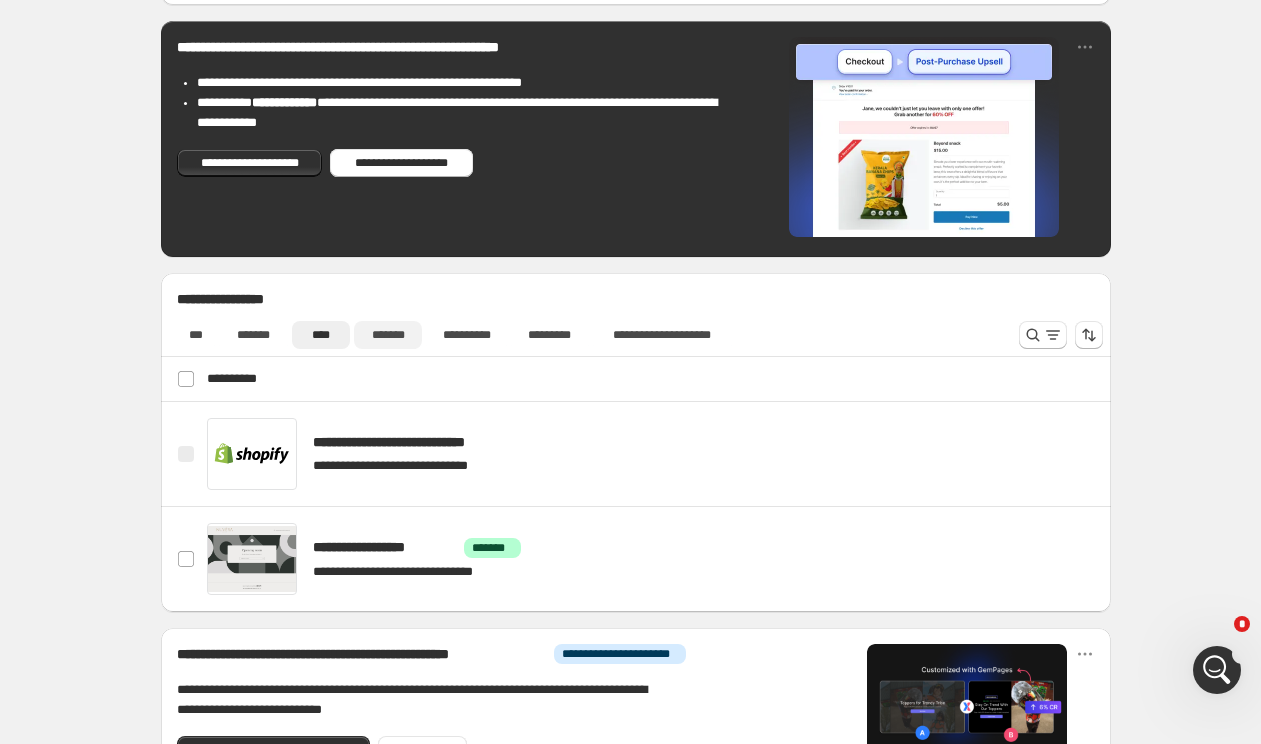 click on "*******" at bounding box center (388, 335) 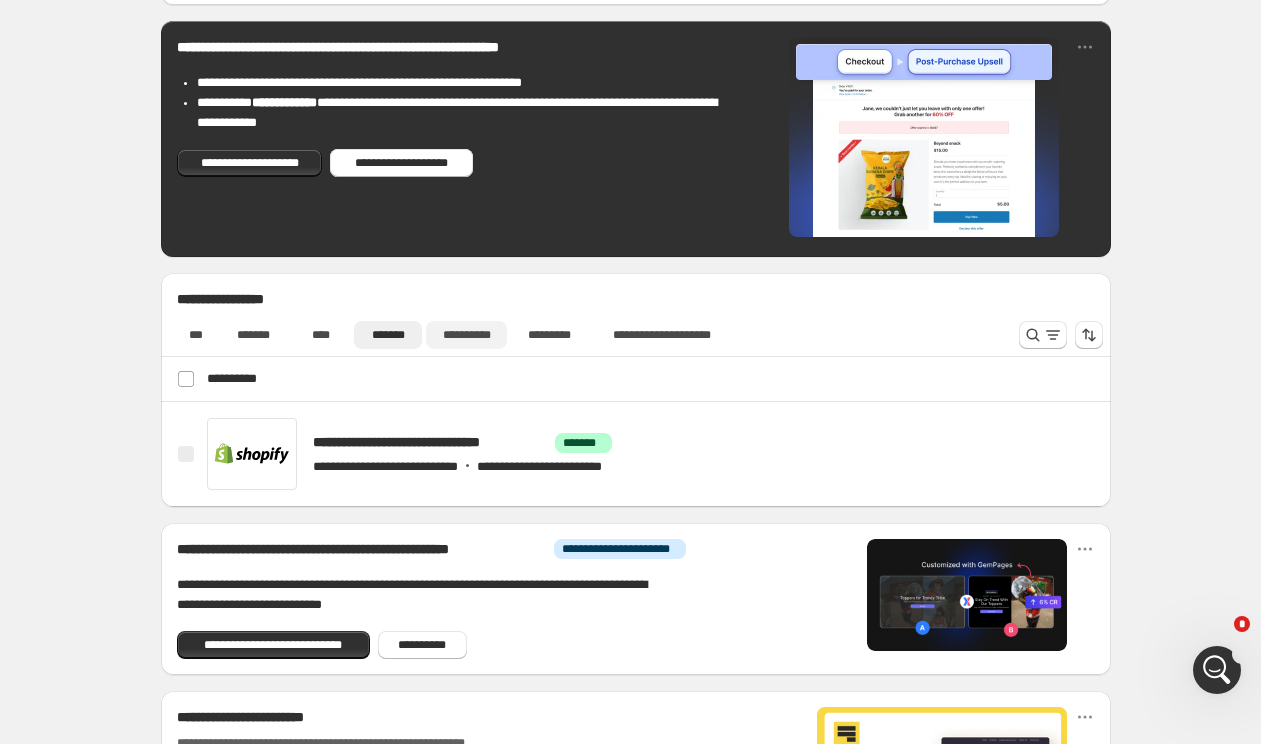 click on "**********" at bounding box center [466, 335] 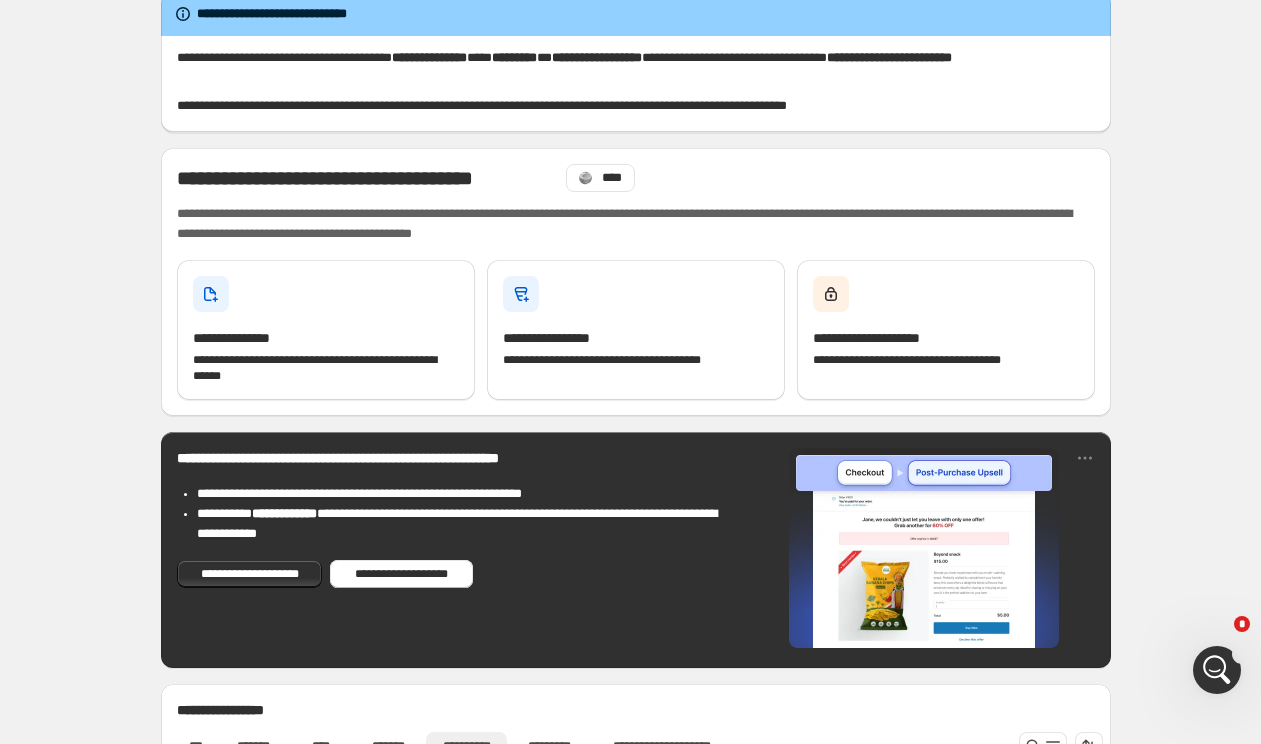 scroll, scrollTop: 0, scrollLeft: 0, axis: both 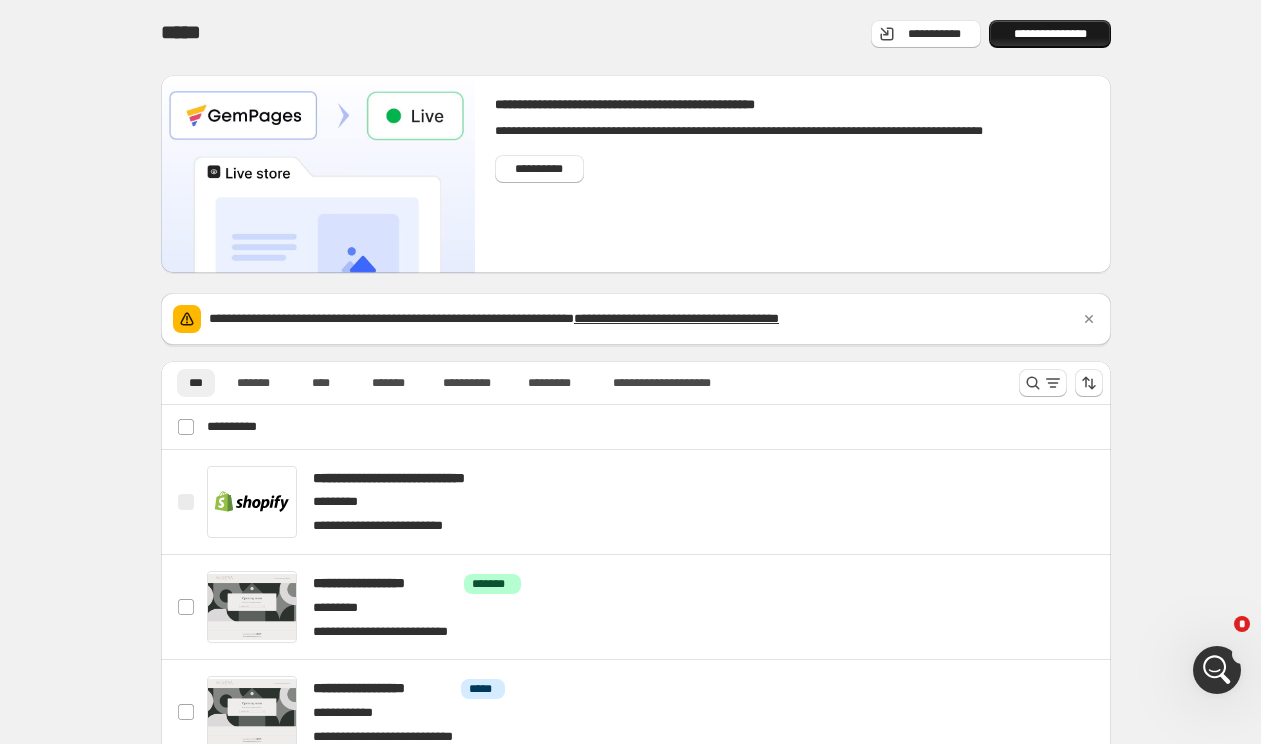 click on "**********" at bounding box center [1050, 34] 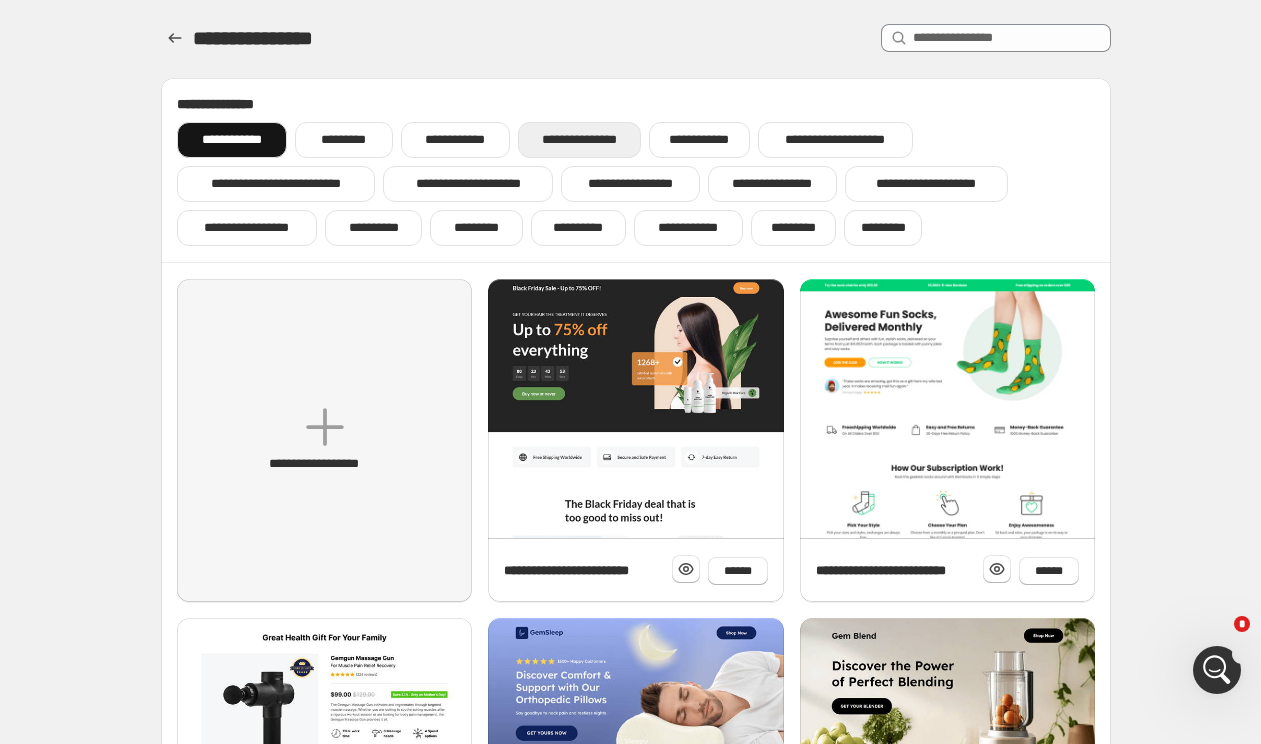 click on "**********" at bounding box center (579, 140) 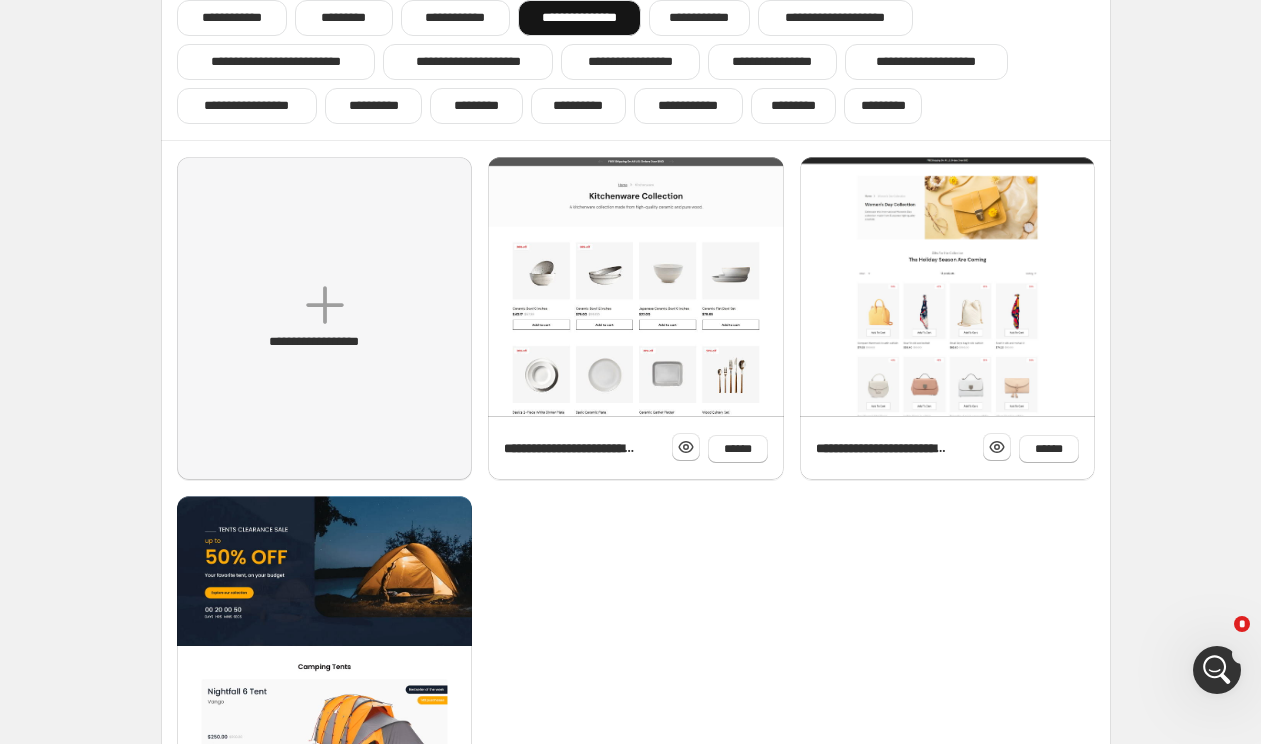 scroll, scrollTop: 117, scrollLeft: 0, axis: vertical 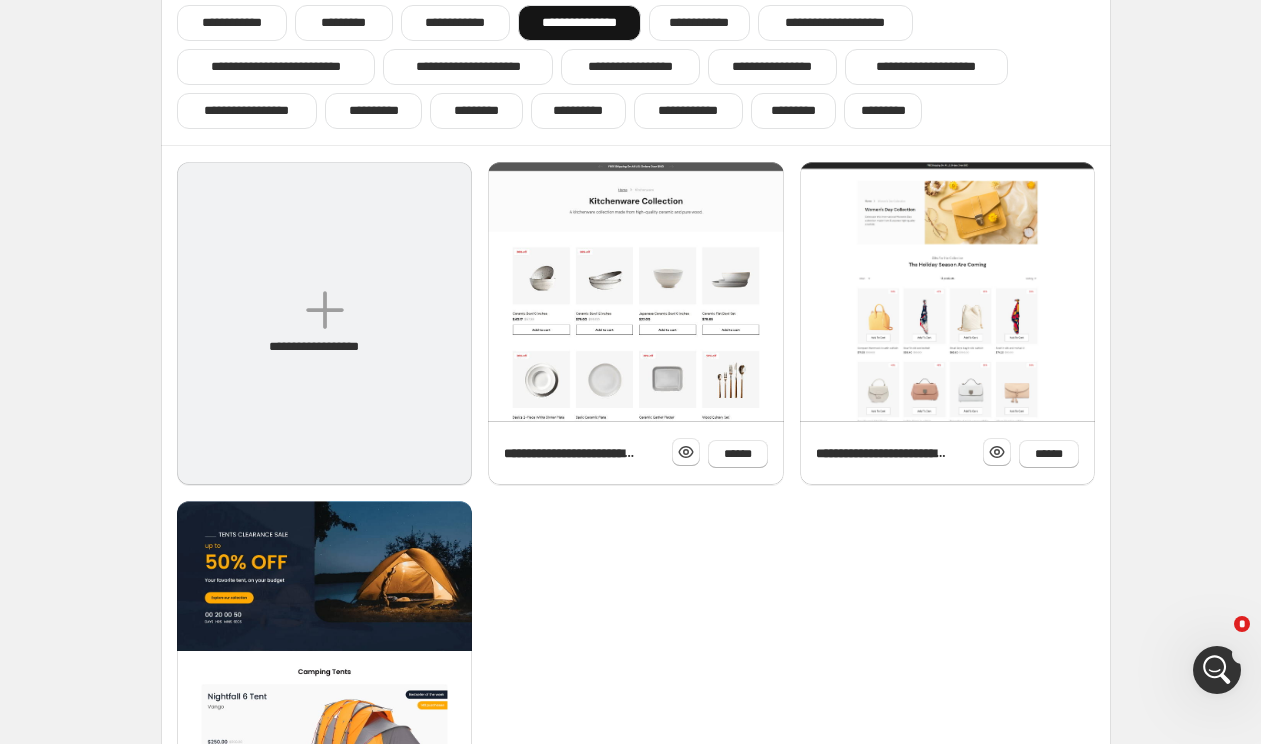 click on "**********" at bounding box center (324, 323) 